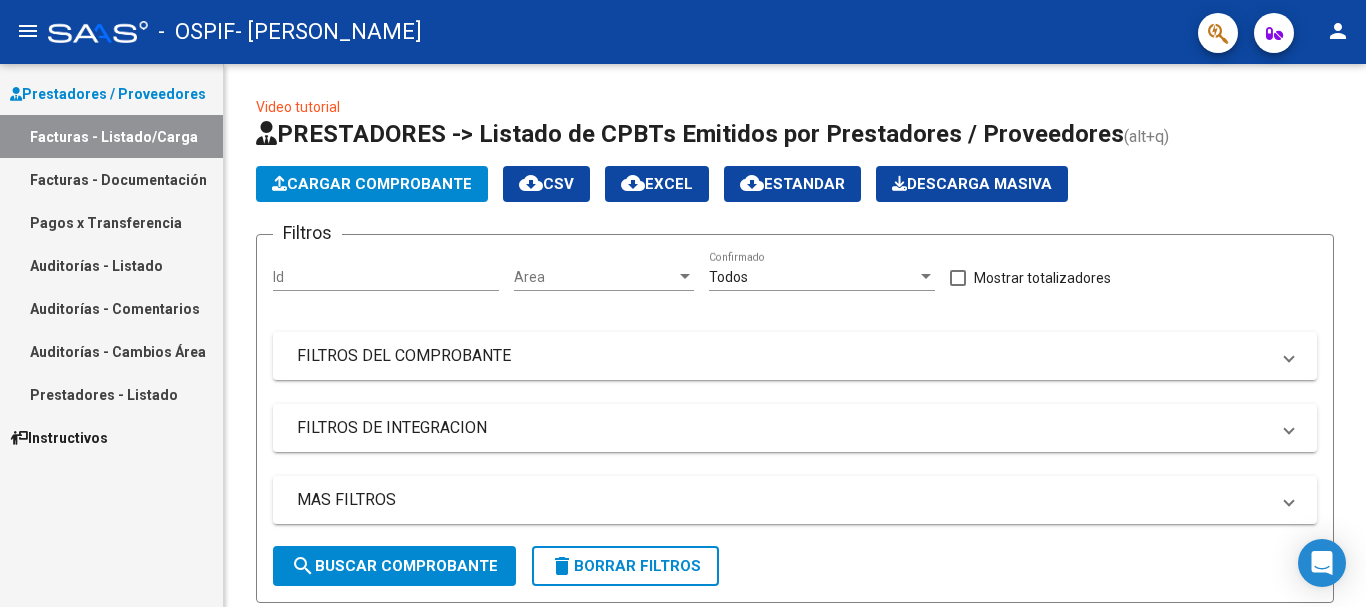 scroll, scrollTop: 0, scrollLeft: 0, axis: both 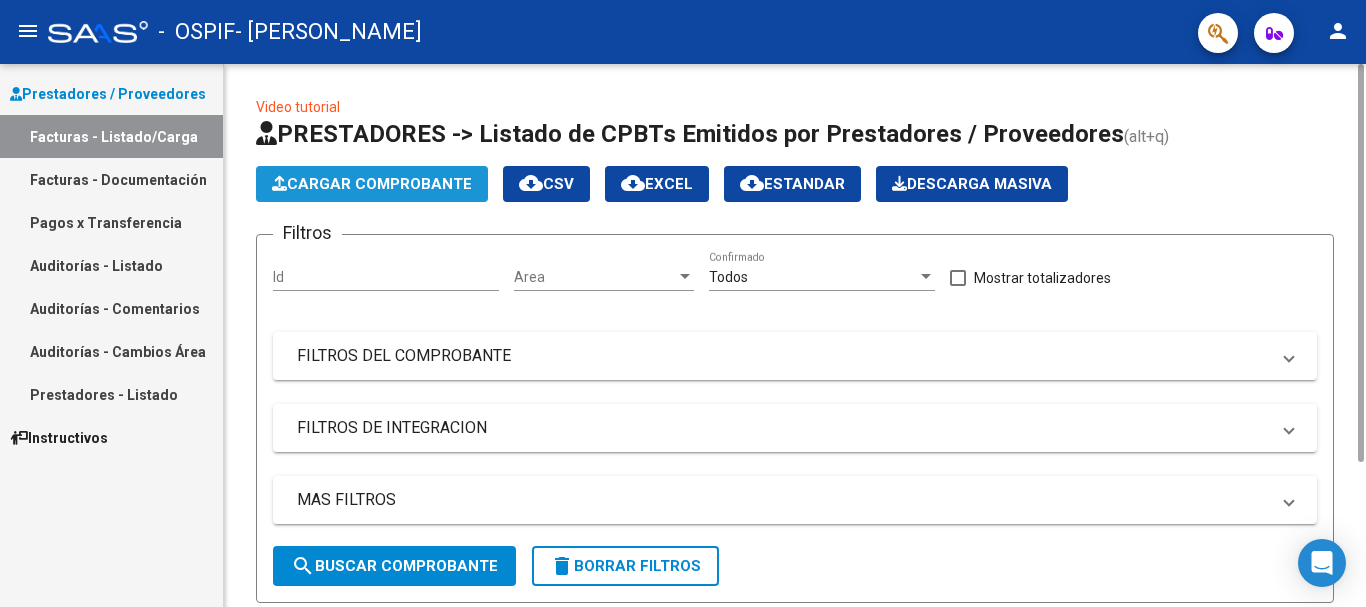 click on "Cargar Comprobante" 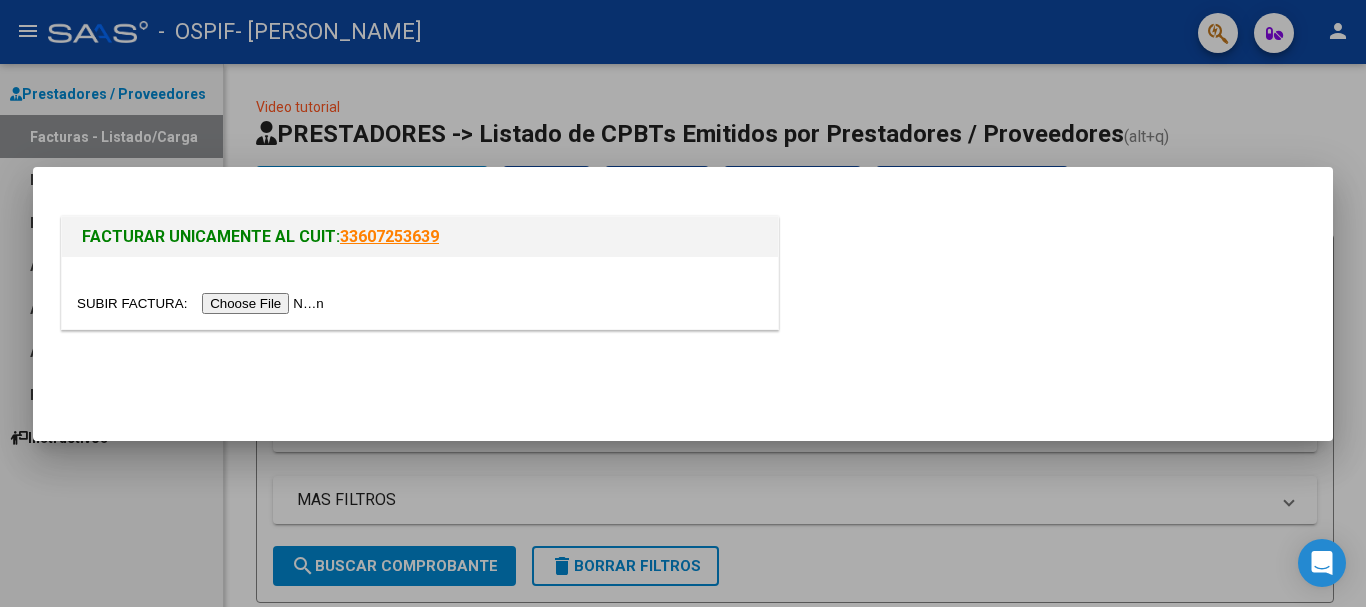 click at bounding box center [203, 303] 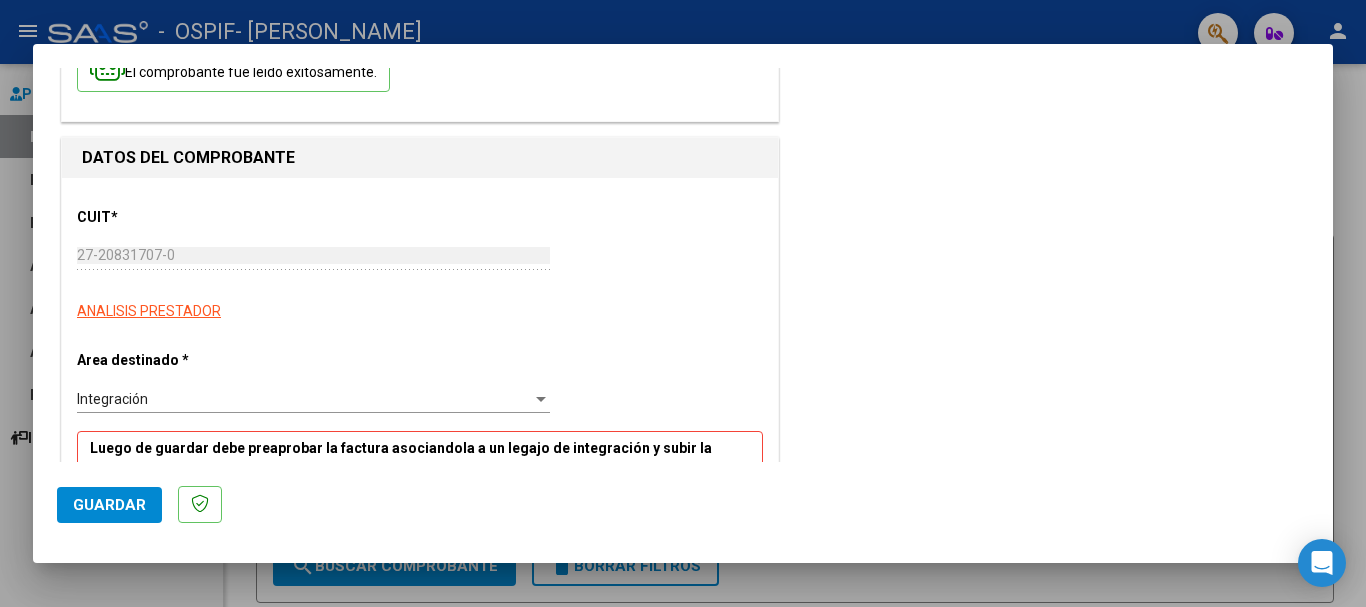 scroll, scrollTop: 306, scrollLeft: 0, axis: vertical 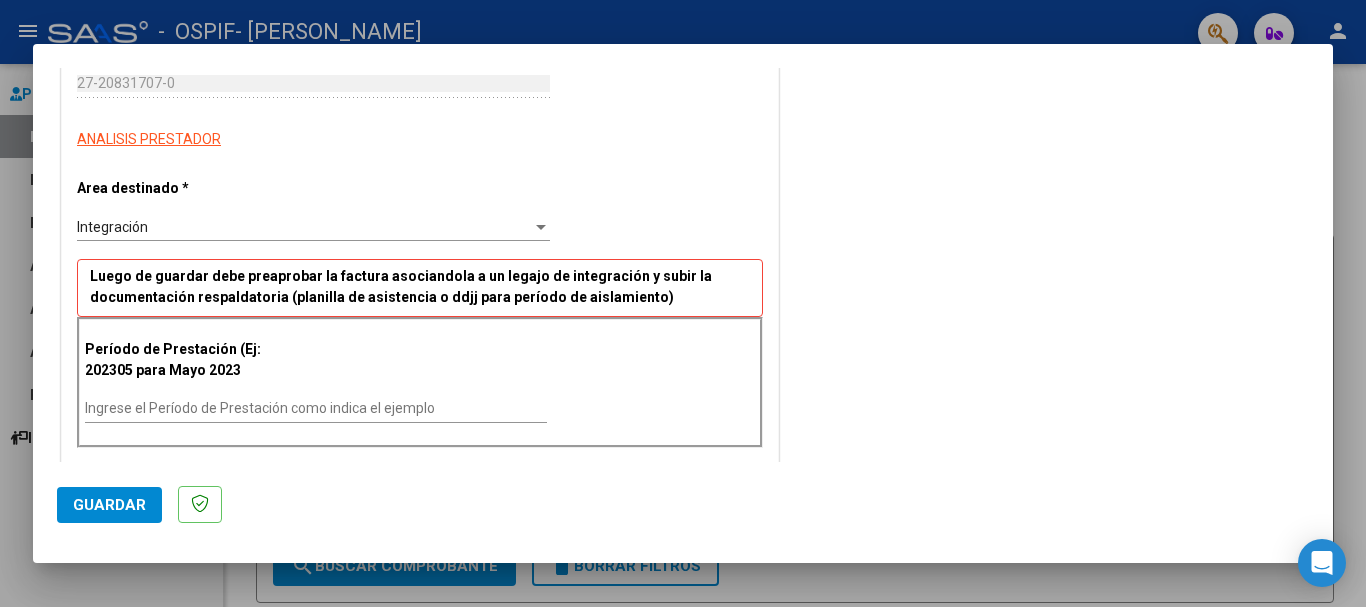 click on "Ingrese el Período de Prestación como indica el ejemplo" at bounding box center [316, 408] 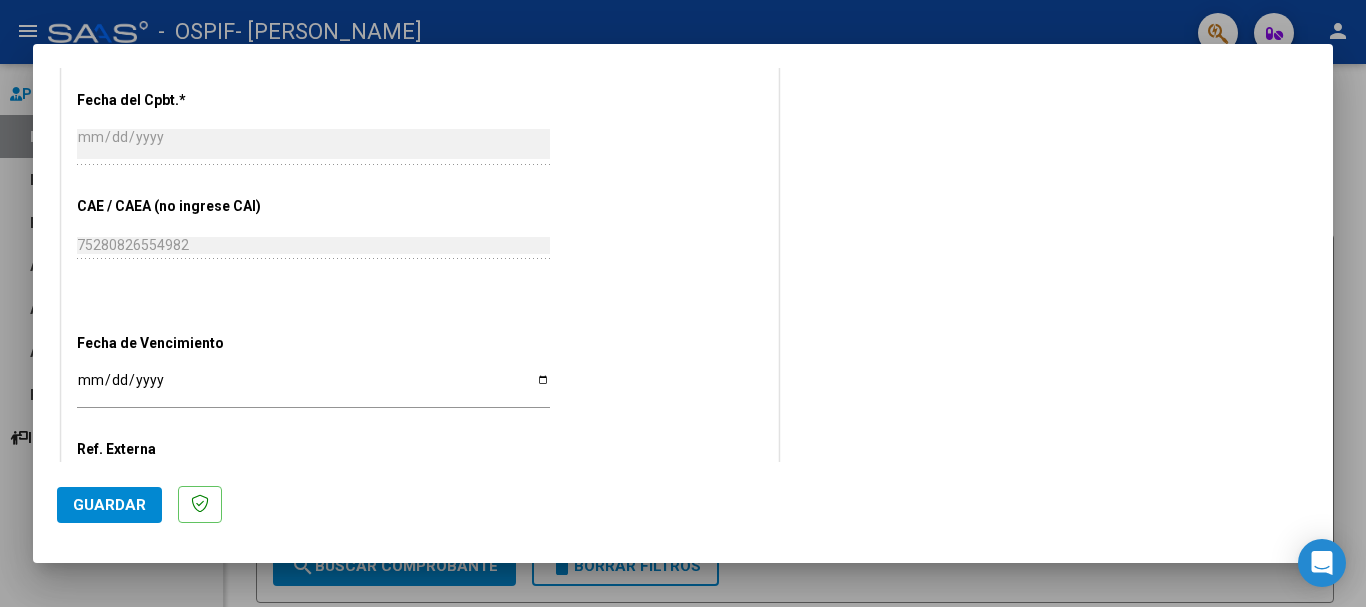 scroll, scrollTop: 1122, scrollLeft: 0, axis: vertical 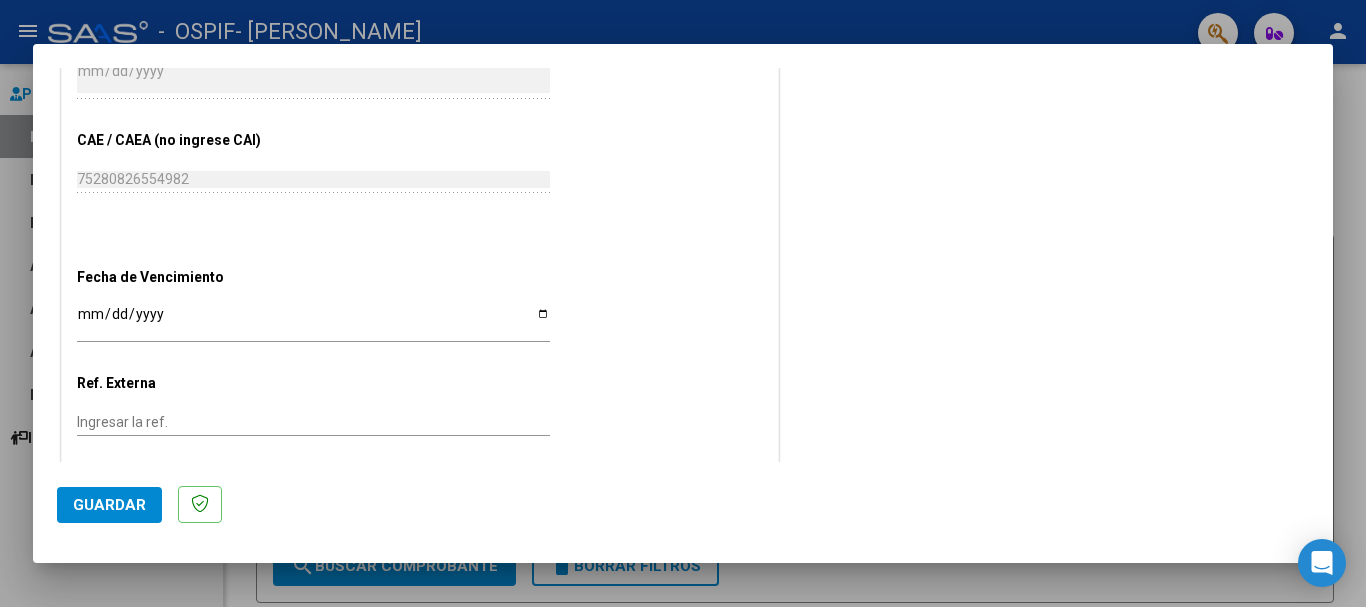 type on "202506" 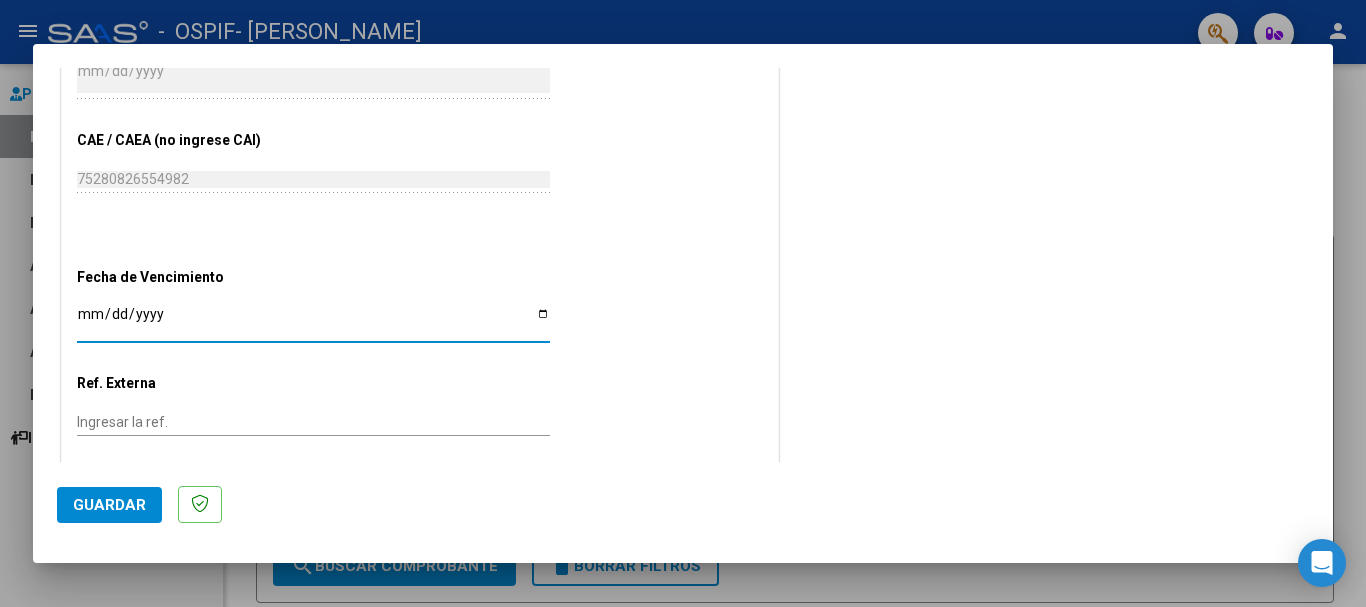 type on "2025-07-19" 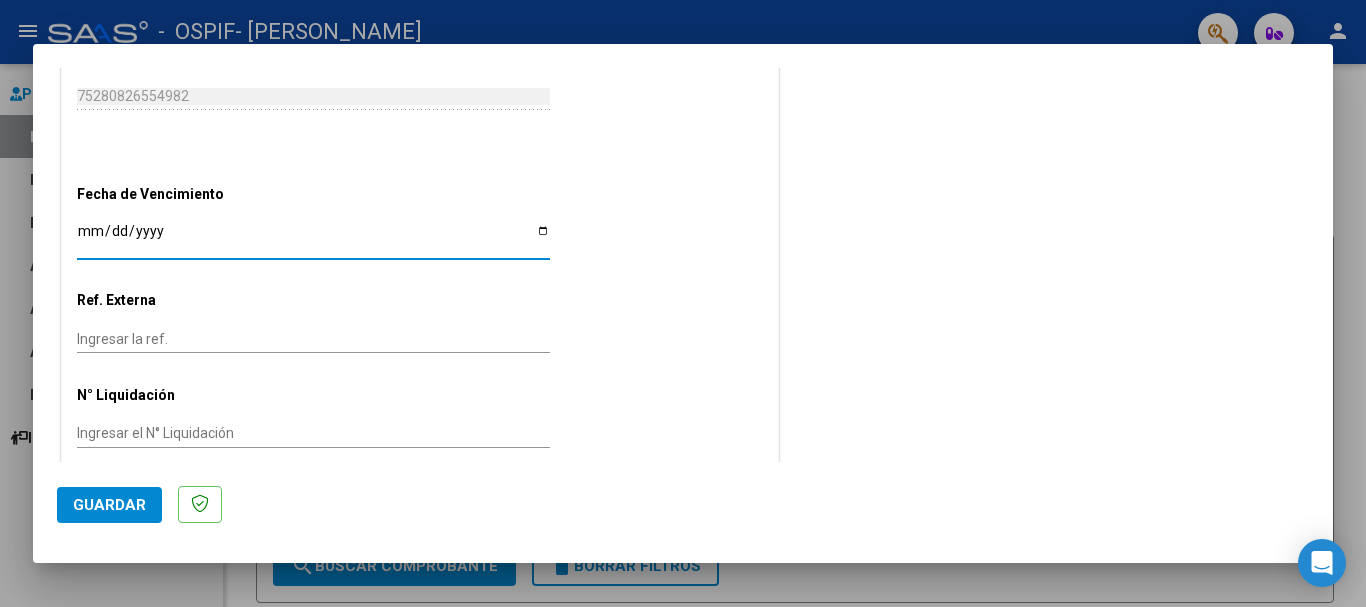 click on "Guardar" 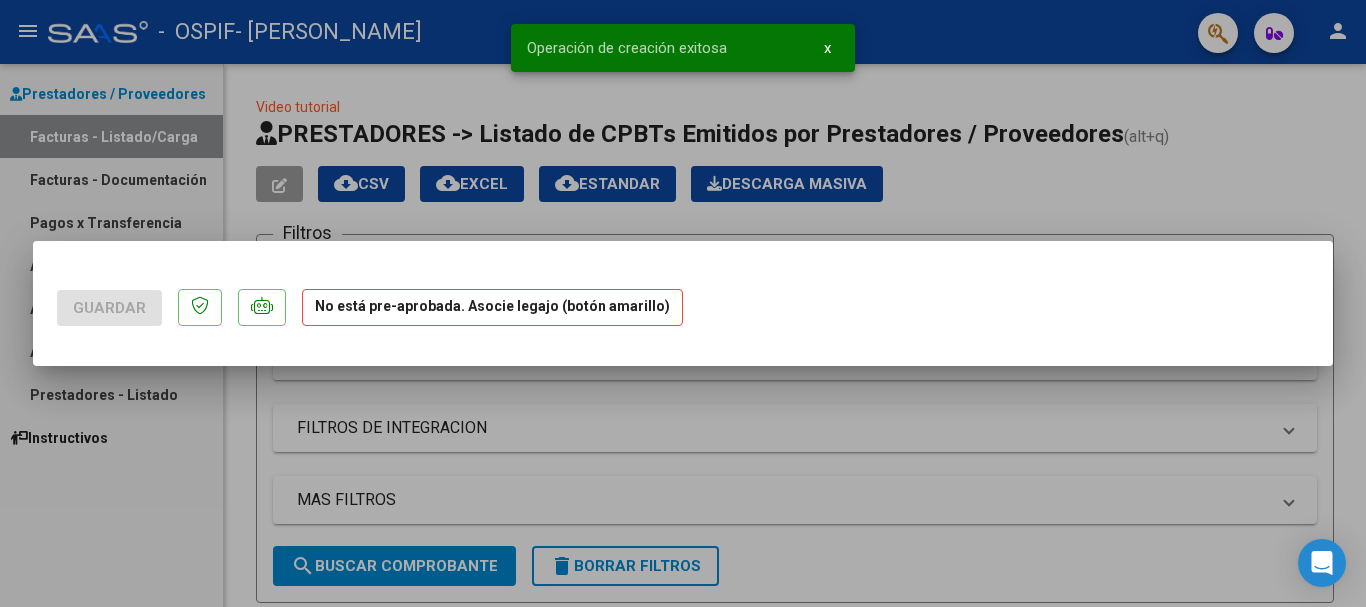 scroll, scrollTop: 0, scrollLeft: 0, axis: both 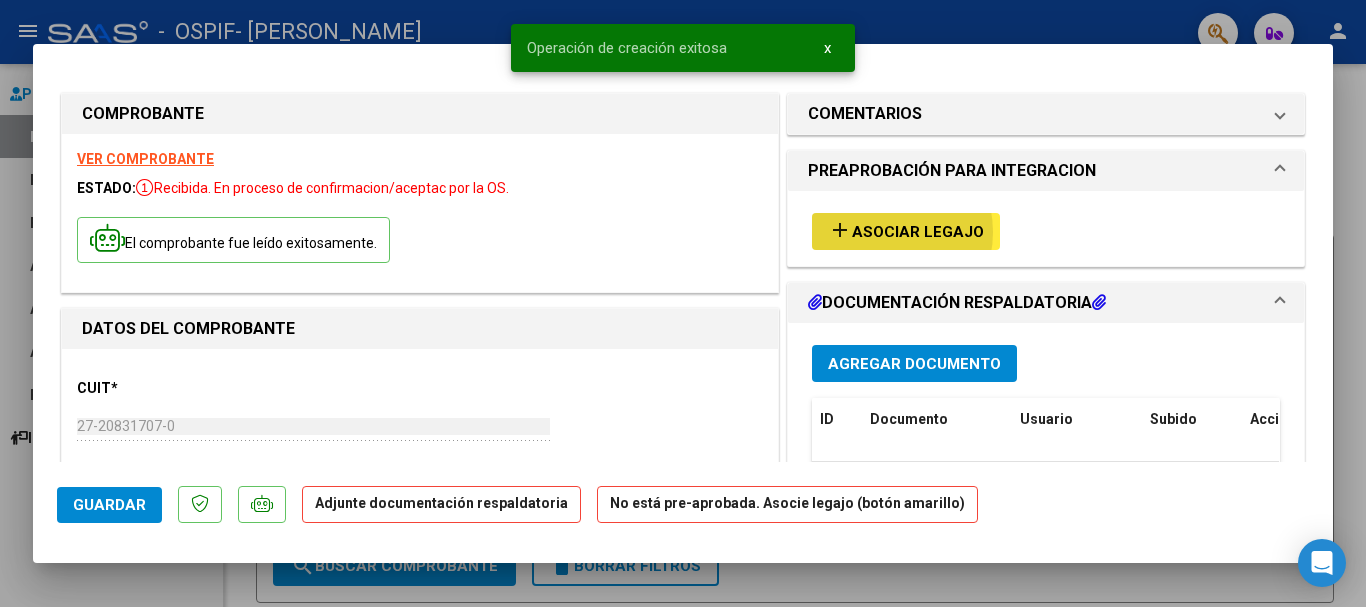 click on "Asociar Legajo" at bounding box center (918, 232) 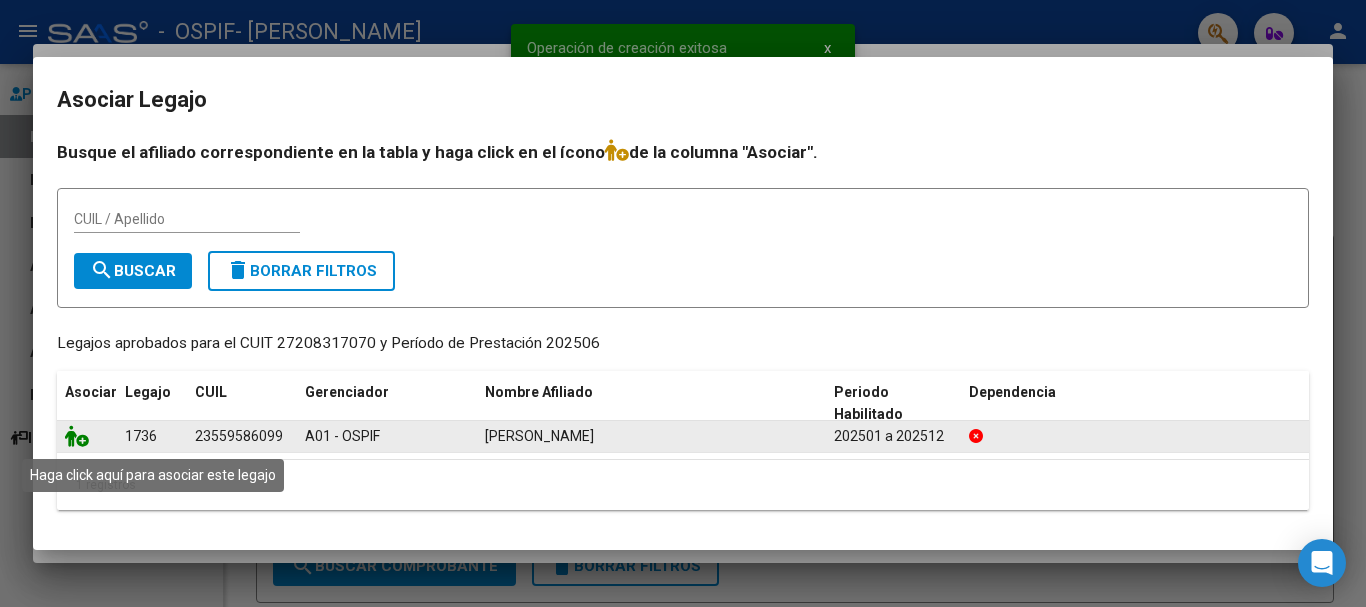click 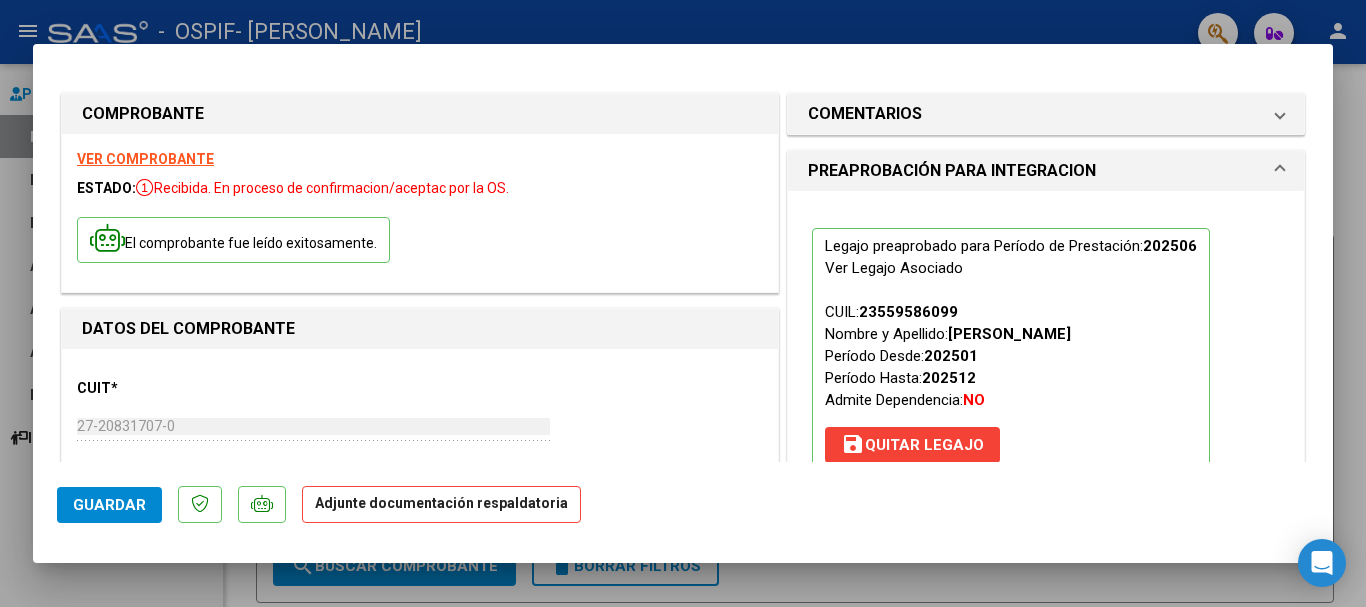 scroll, scrollTop: 408, scrollLeft: 0, axis: vertical 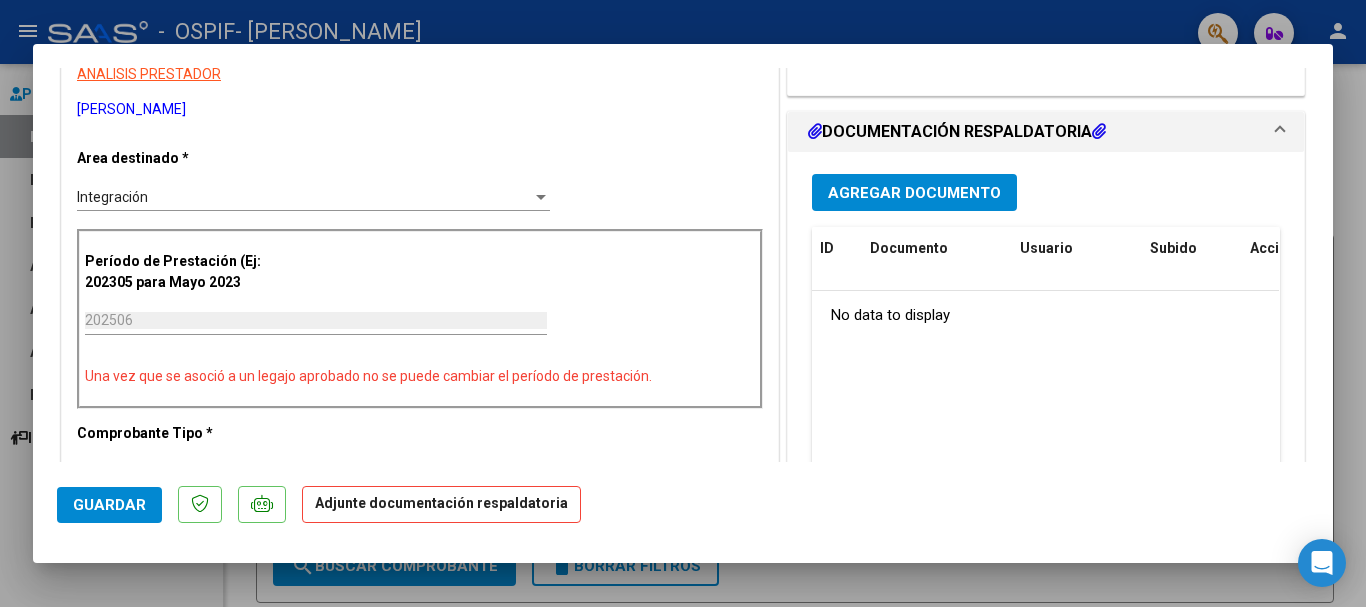 click on "Agregar Documento" at bounding box center [914, 192] 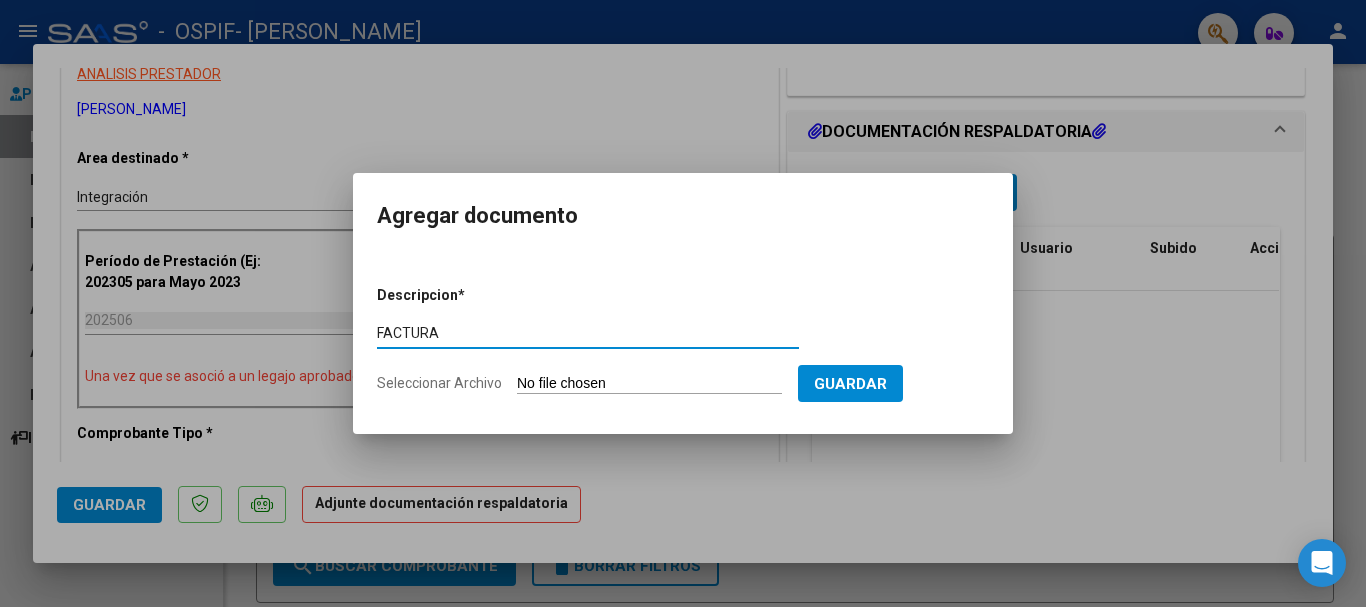type on "FACTURA" 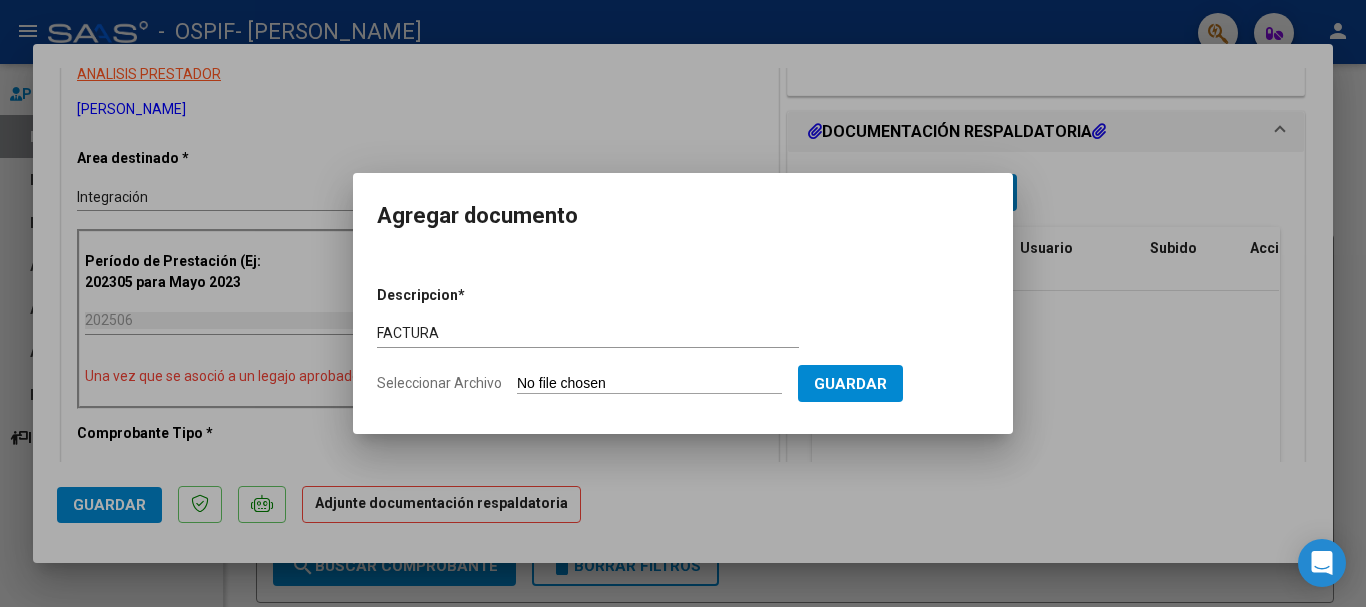 click on "Seleccionar Archivo" at bounding box center (649, 384) 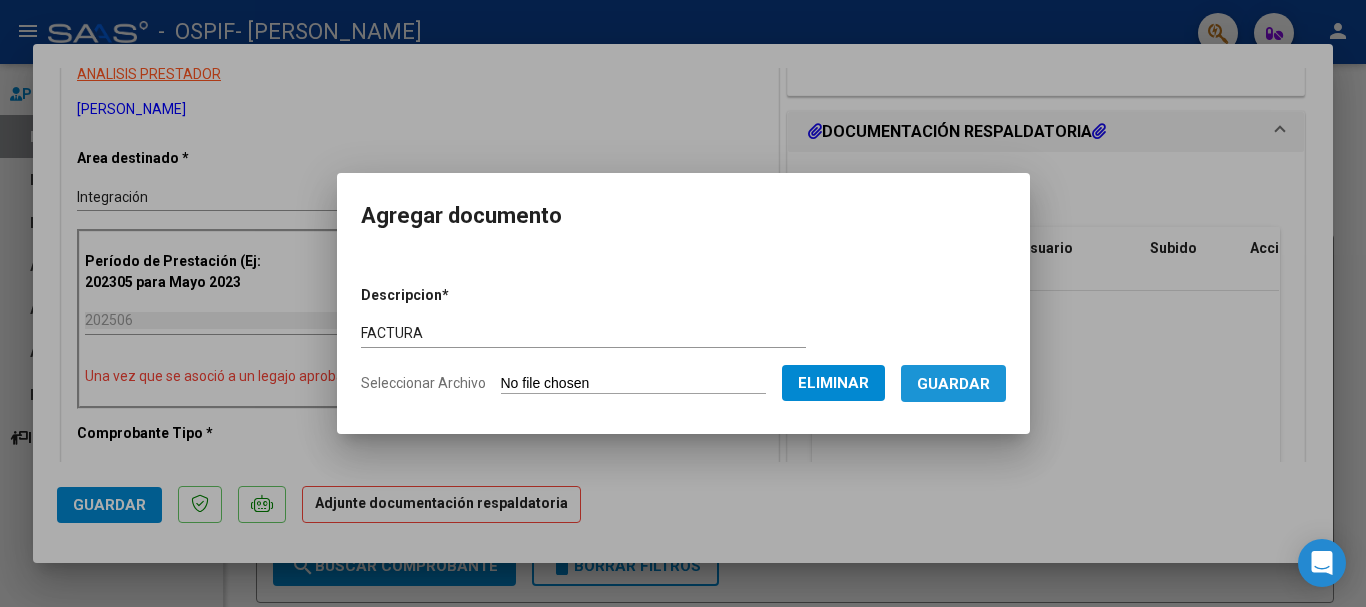 click on "Guardar" at bounding box center [953, 384] 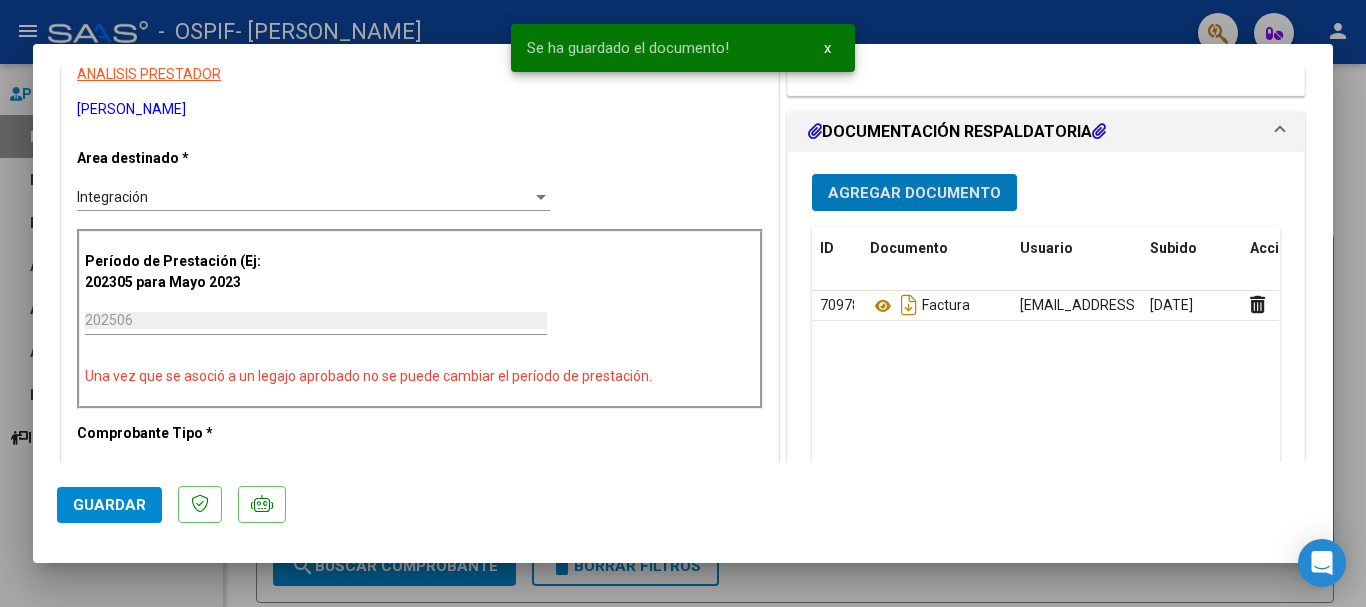 click on "Agregar Documento" at bounding box center (914, 192) 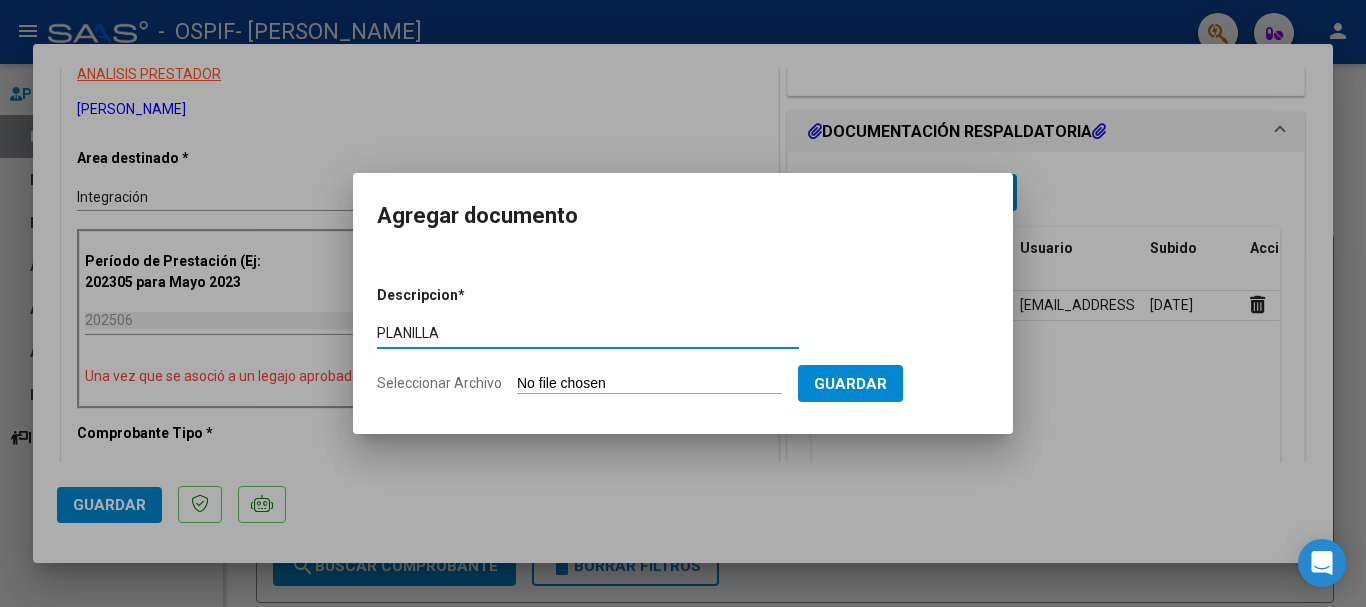 type on "PLANILLA" 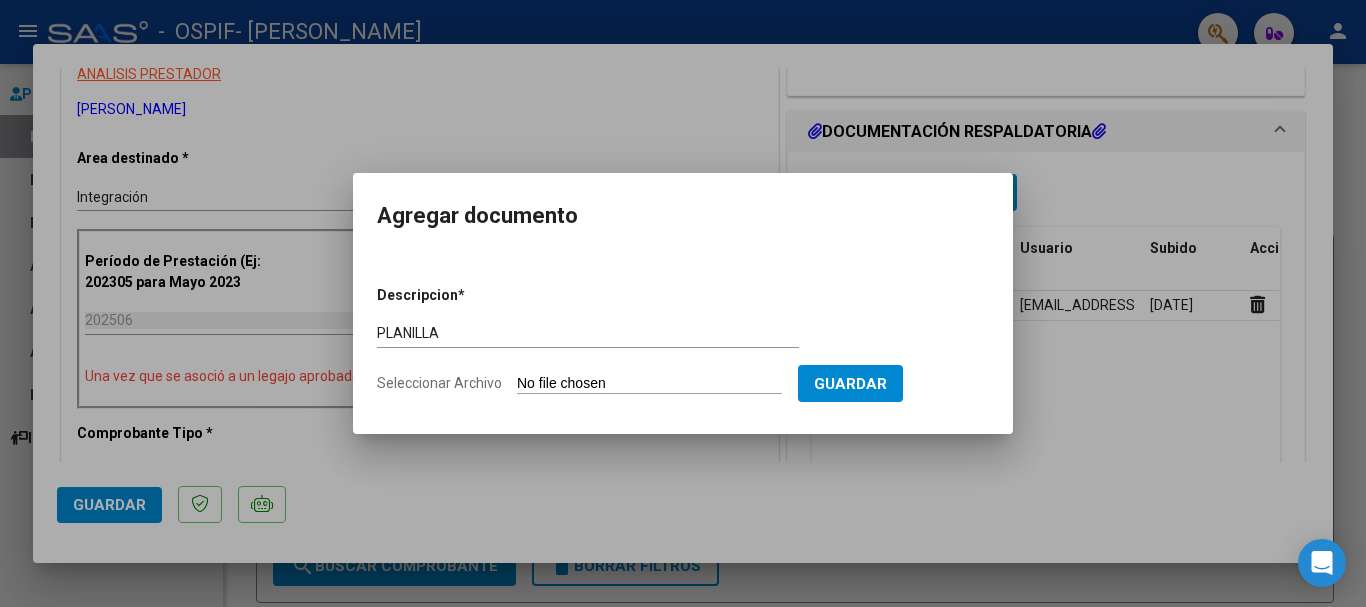 click on "Seleccionar Archivo" at bounding box center (649, 384) 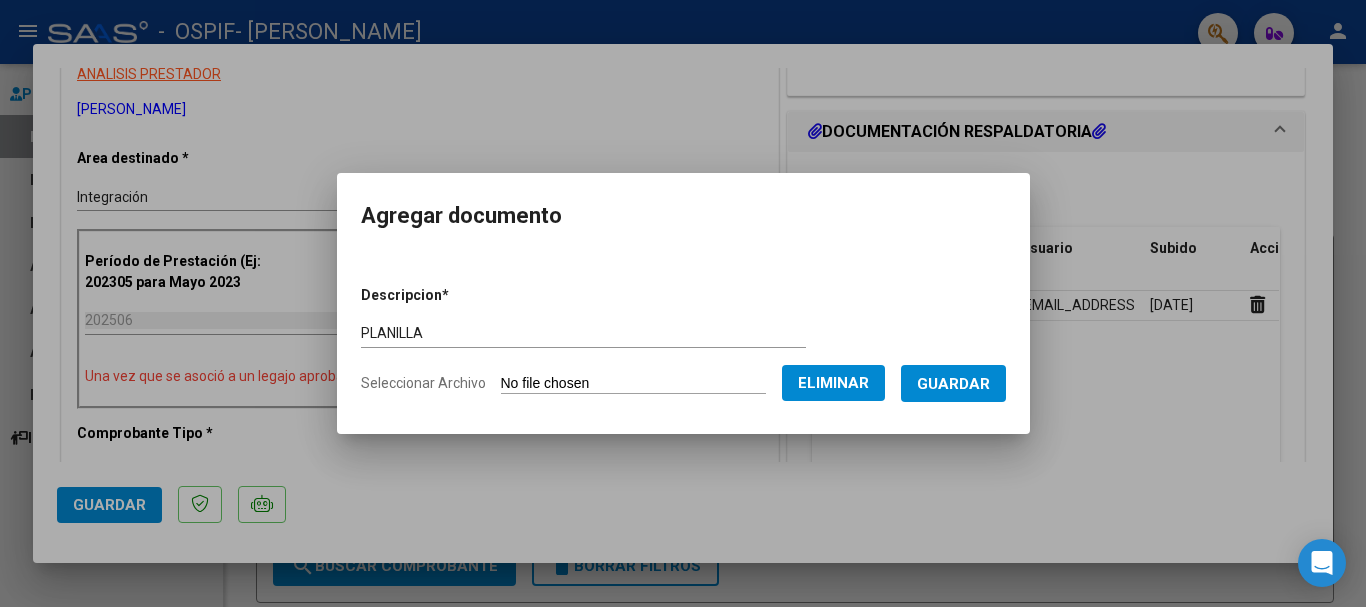click on "PLANILLA" at bounding box center [583, 333] 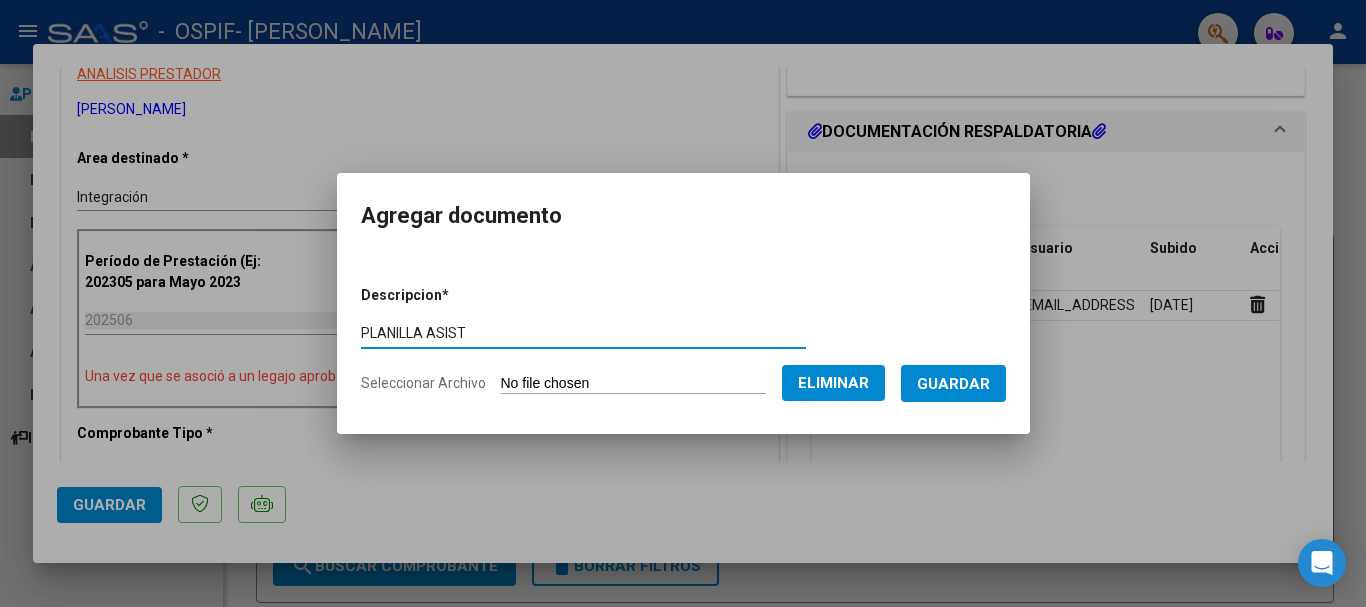 type on "PLANILLA ASIST" 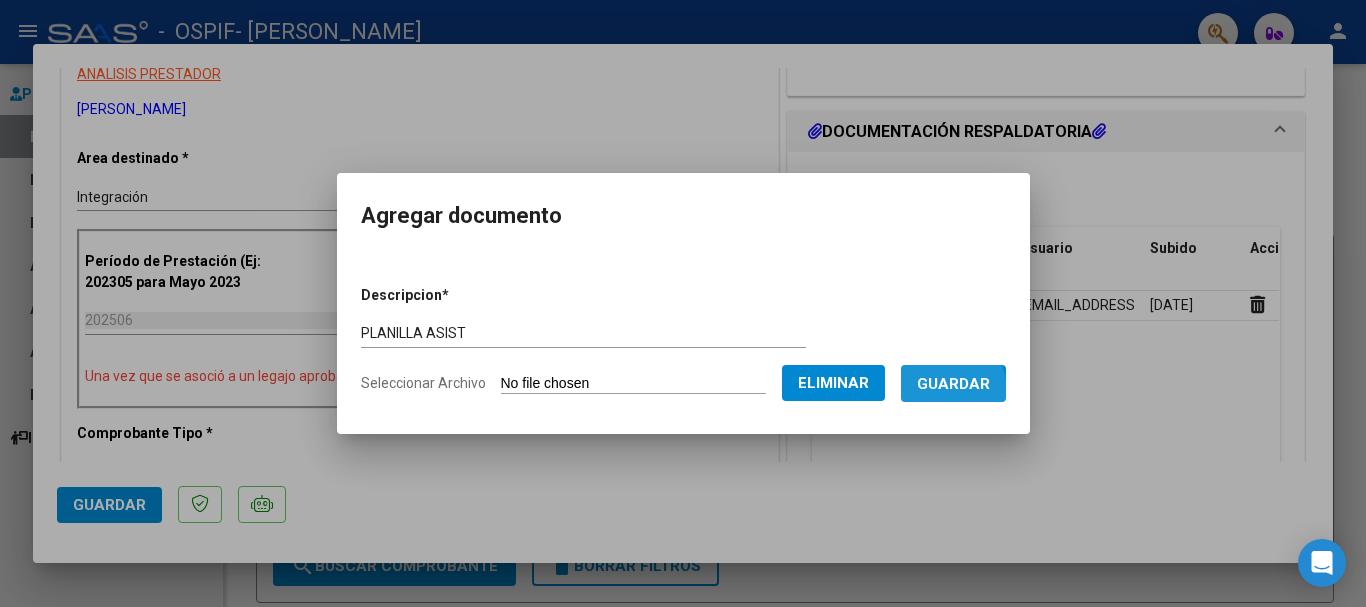 click on "Guardar" at bounding box center (953, 384) 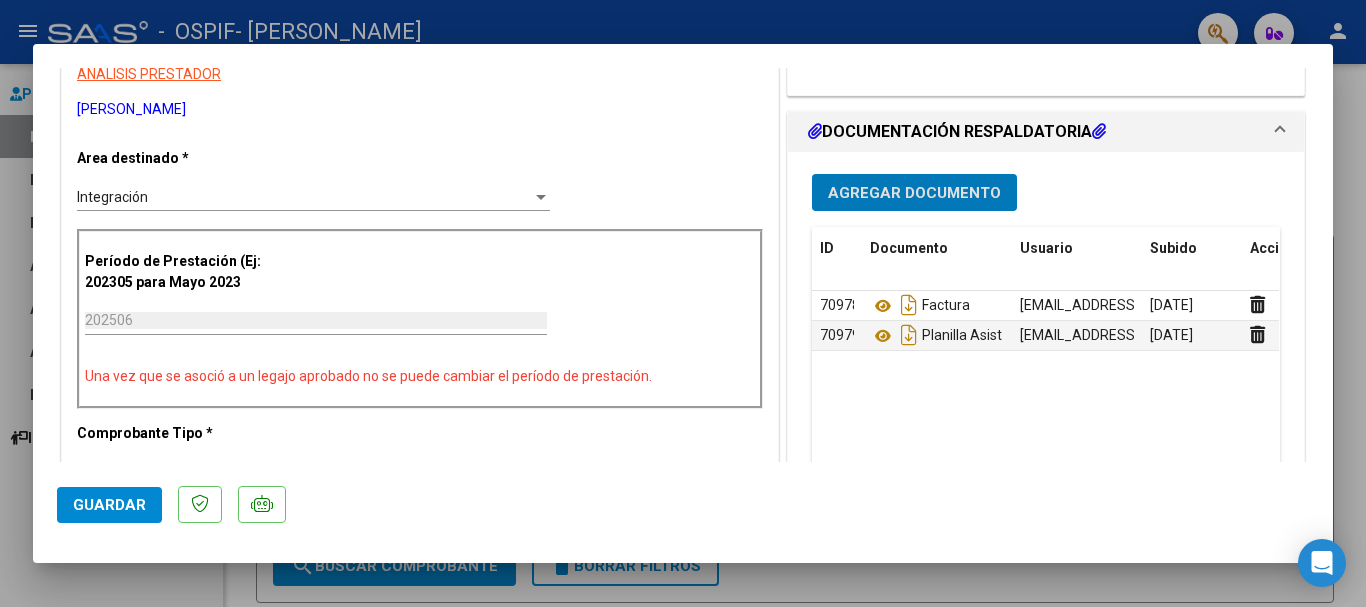click on "Agregar Documento" at bounding box center [914, 193] 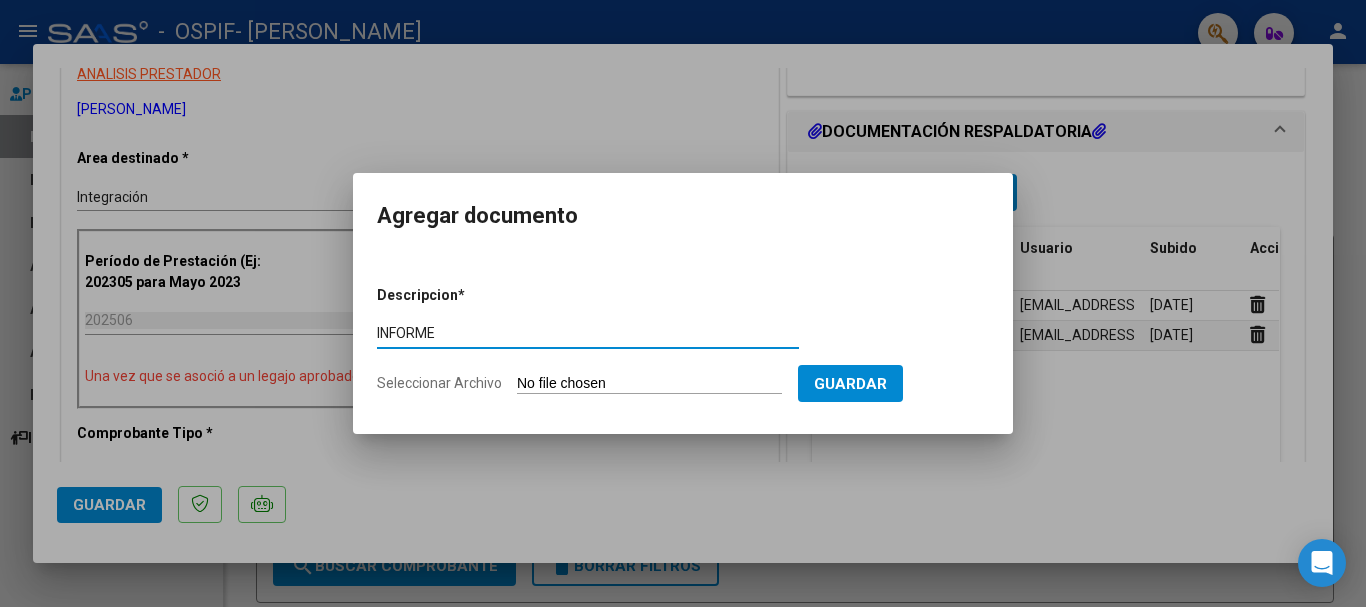 type on "INFORME" 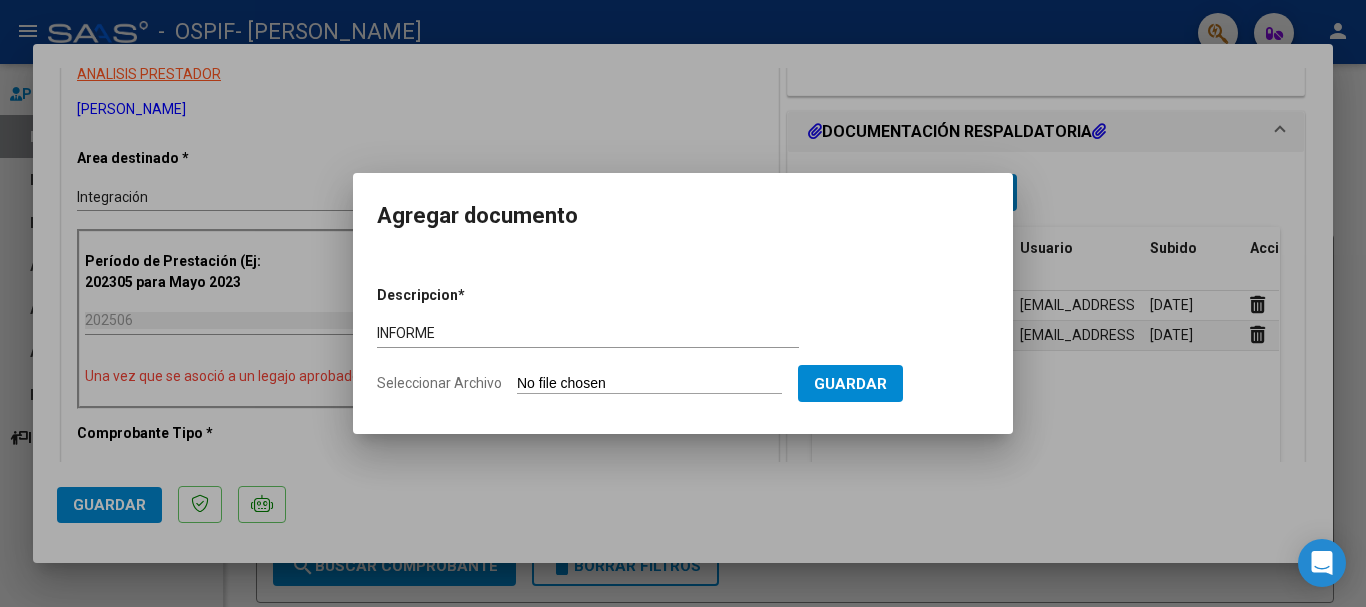 click on "Seleccionar Archivo" at bounding box center (649, 384) 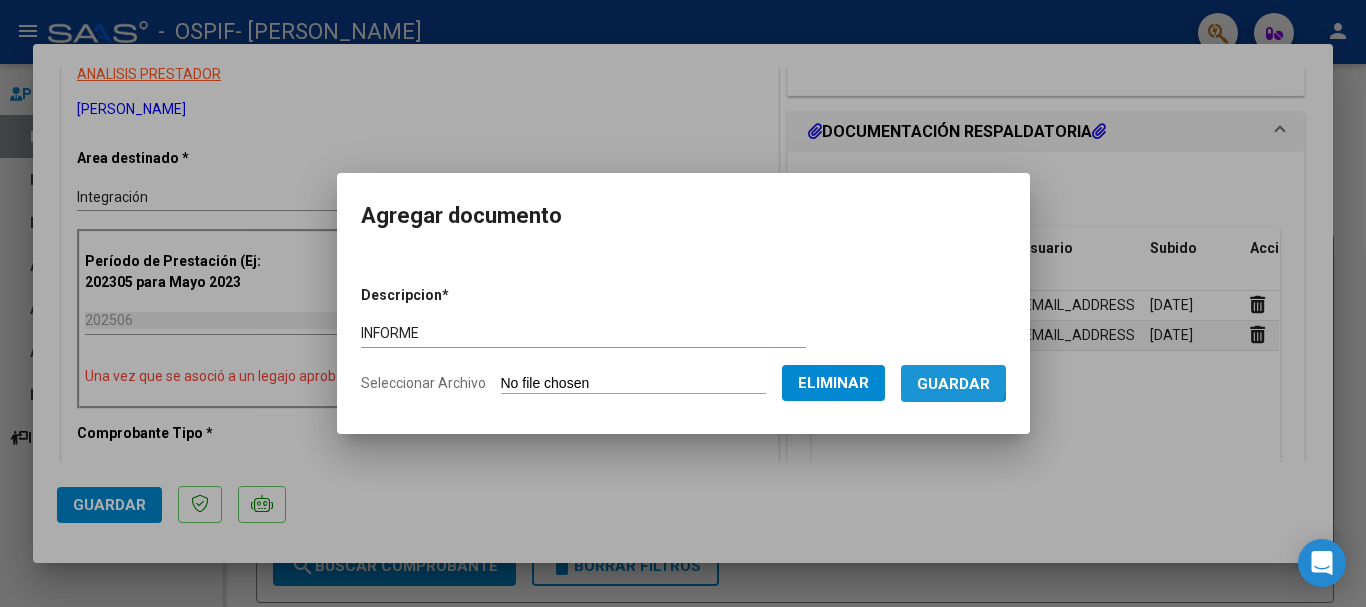 click on "Guardar" at bounding box center (953, 384) 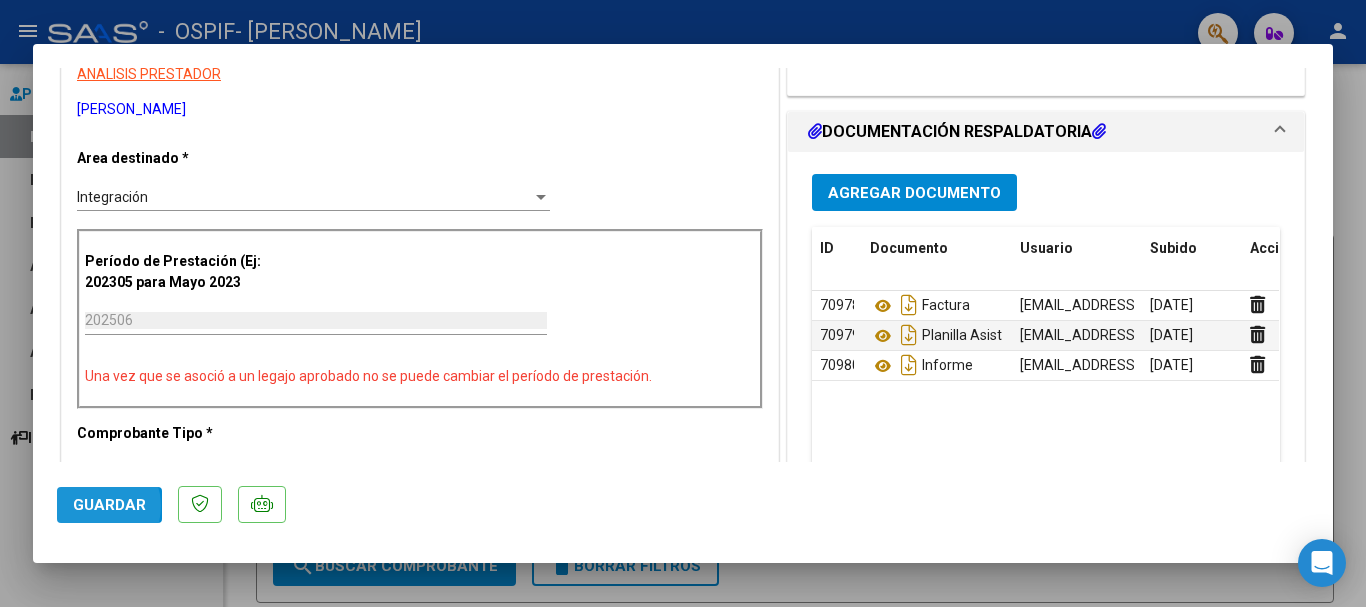 click on "Guardar" 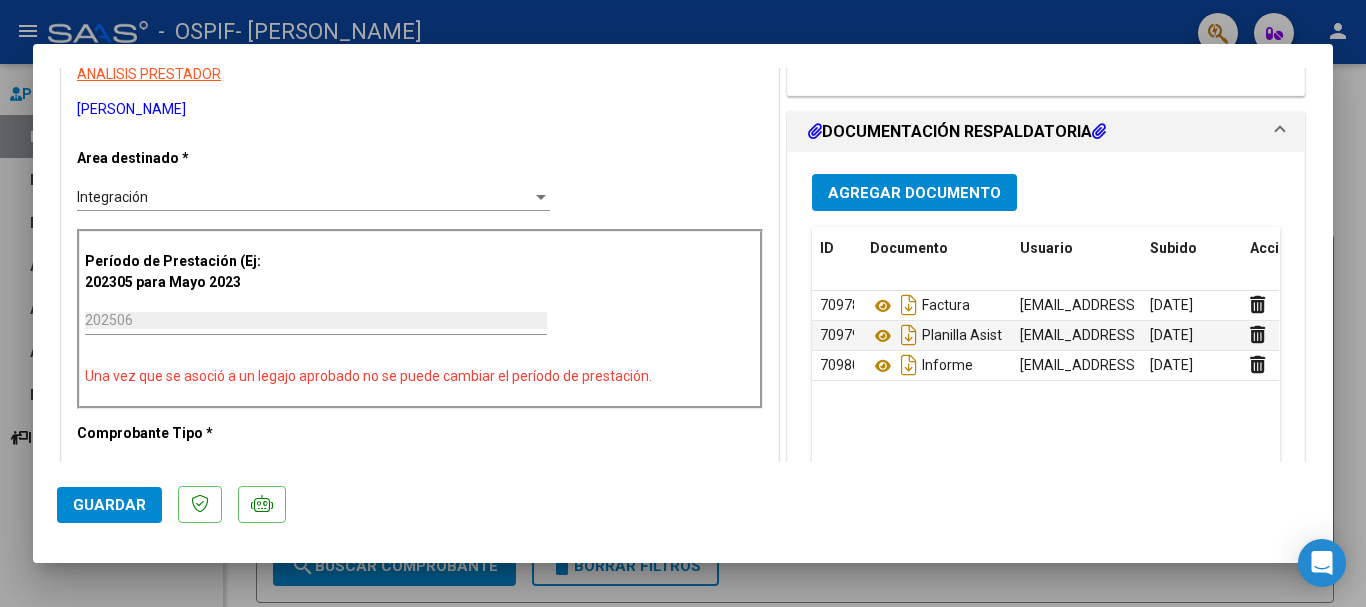 click at bounding box center [683, 303] 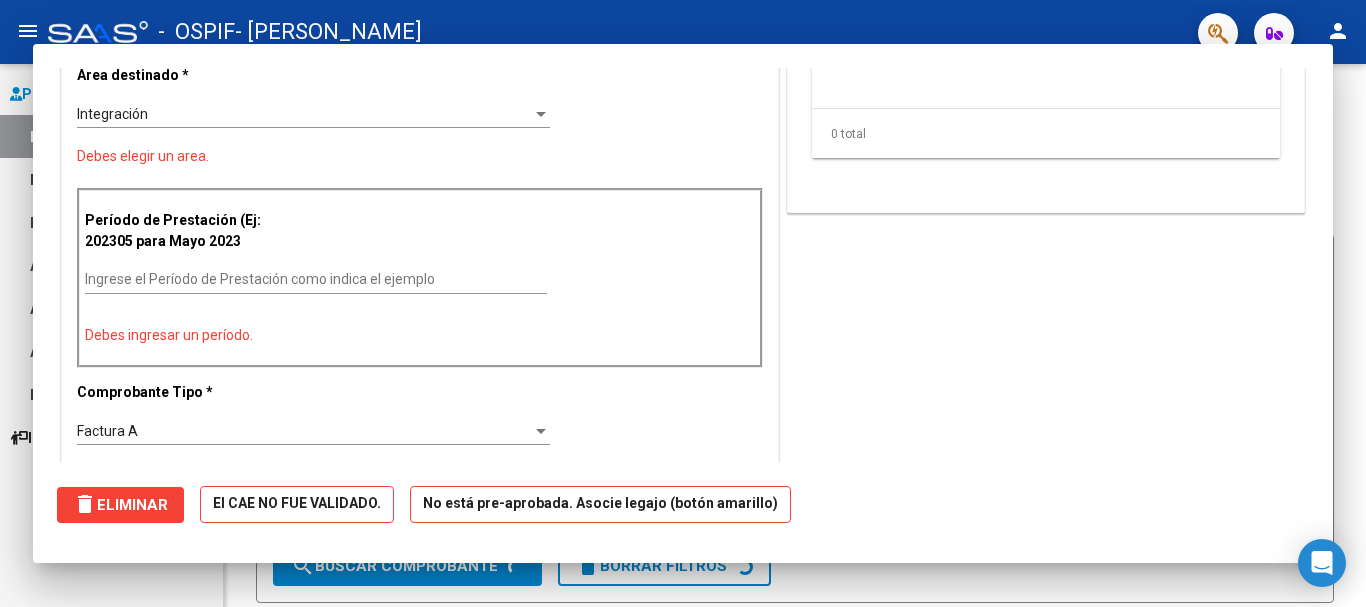 scroll, scrollTop: 0, scrollLeft: 0, axis: both 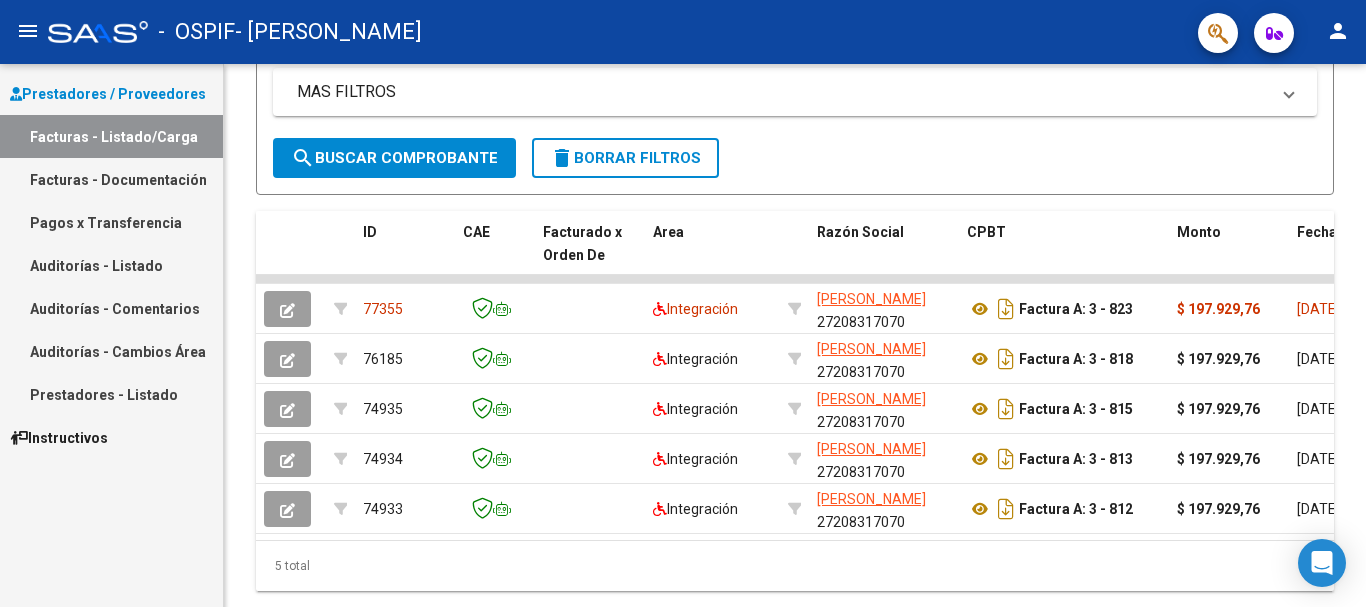 click on "person" 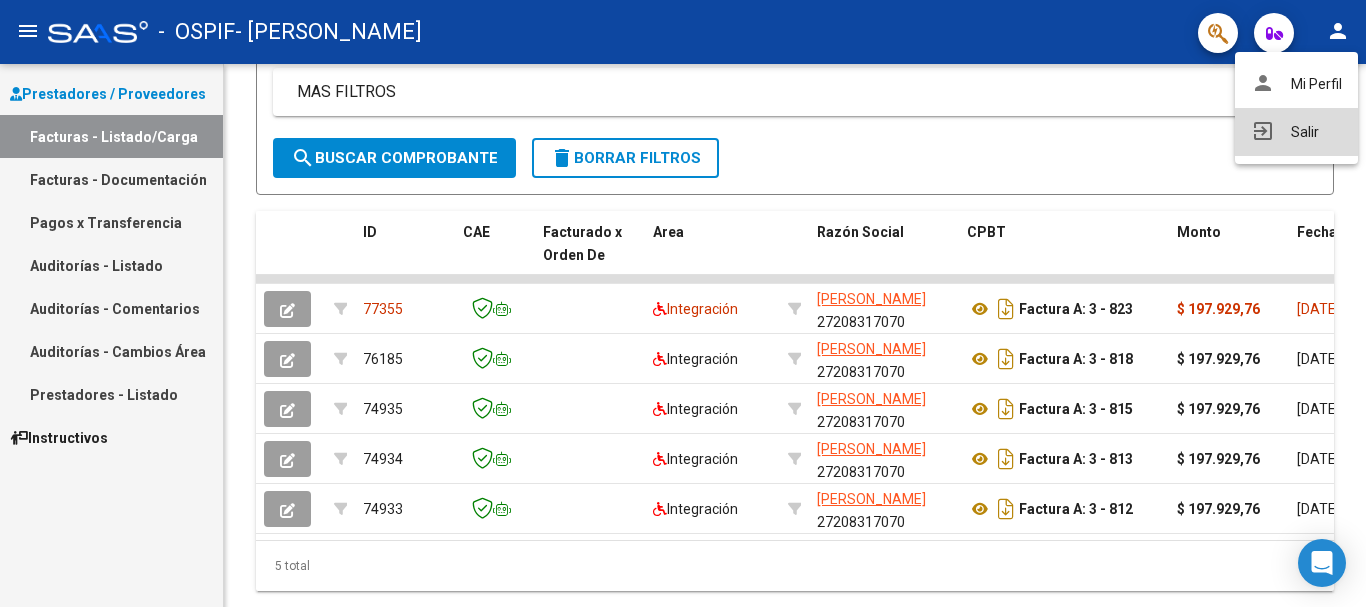 click on "exit_to_app  Salir" at bounding box center (1296, 132) 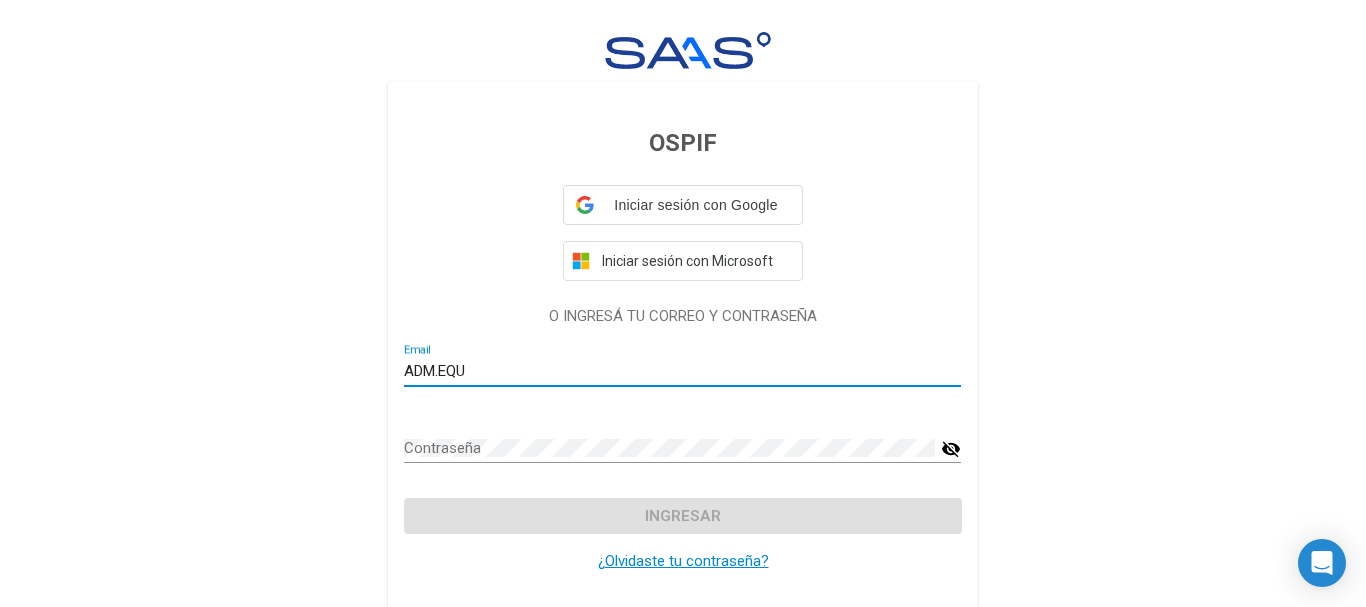 type on "ADM.EQUI" 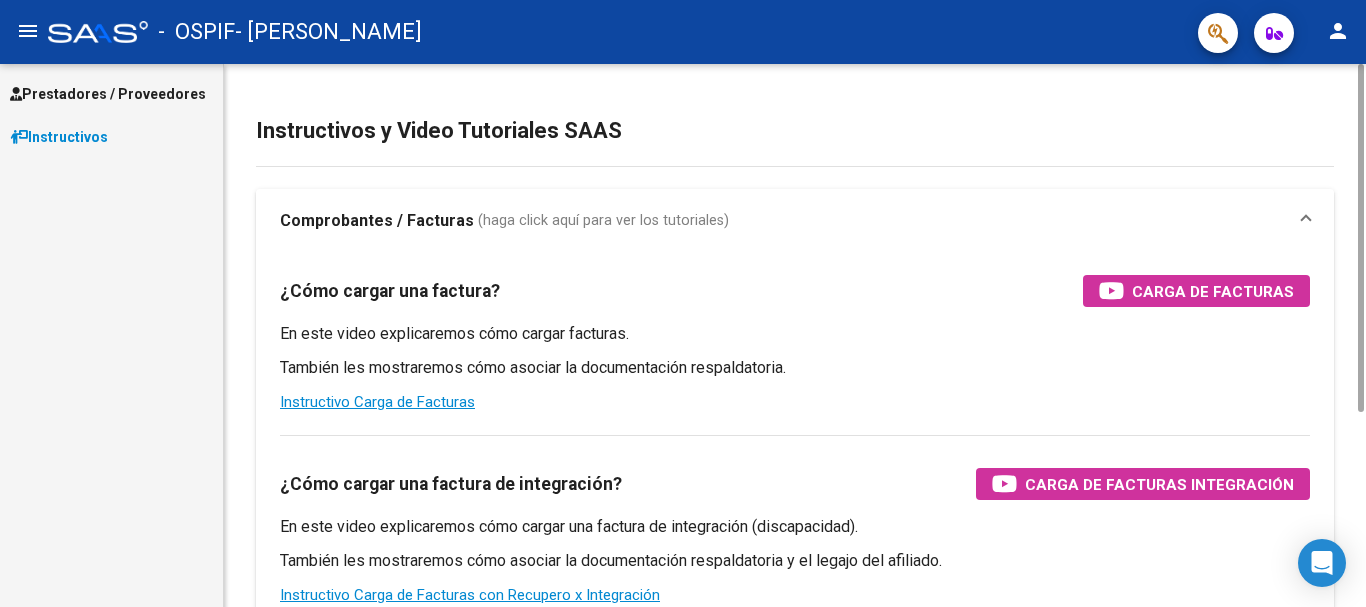 scroll, scrollTop: 0, scrollLeft: 0, axis: both 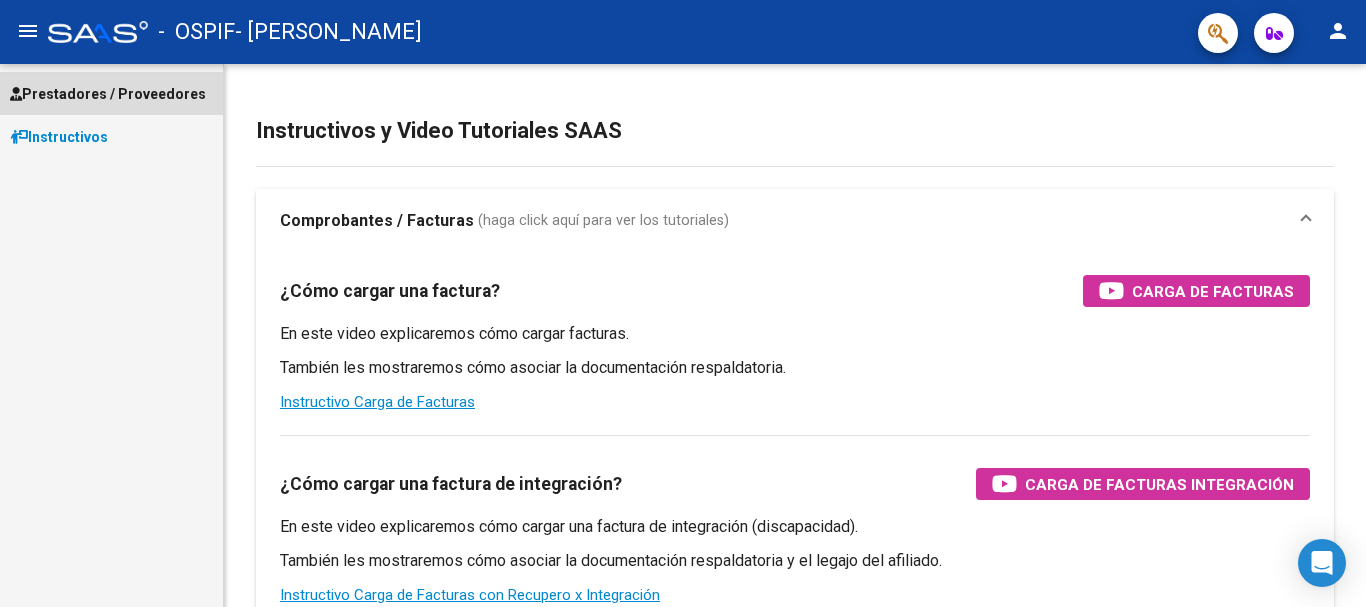 click on "Prestadores / Proveedores" at bounding box center (108, 94) 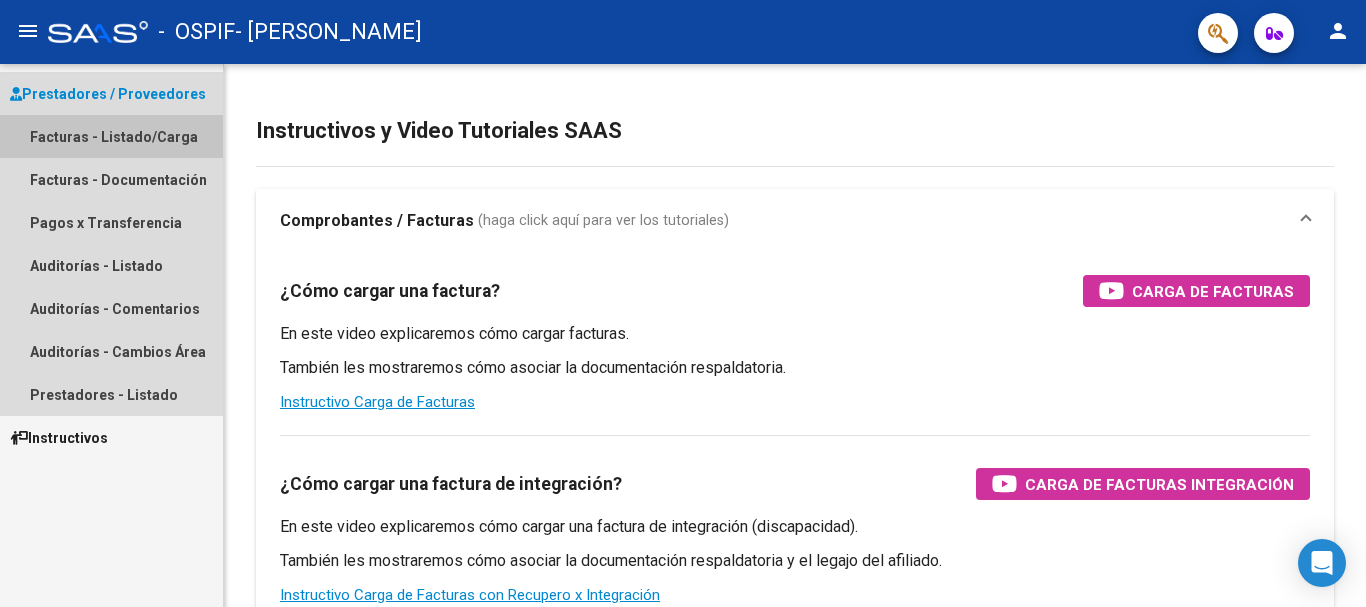 click on "Facturas - Listado/Carga" at bounding box center (111, 136) 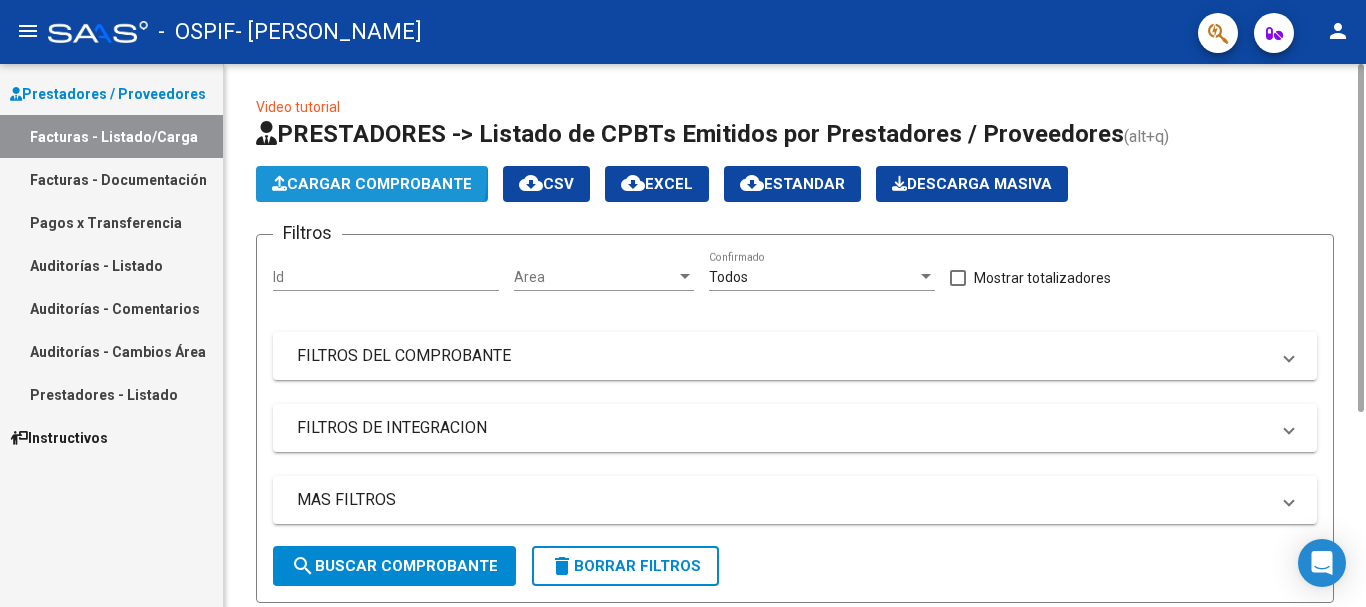 click on "Cargar Comprobante" 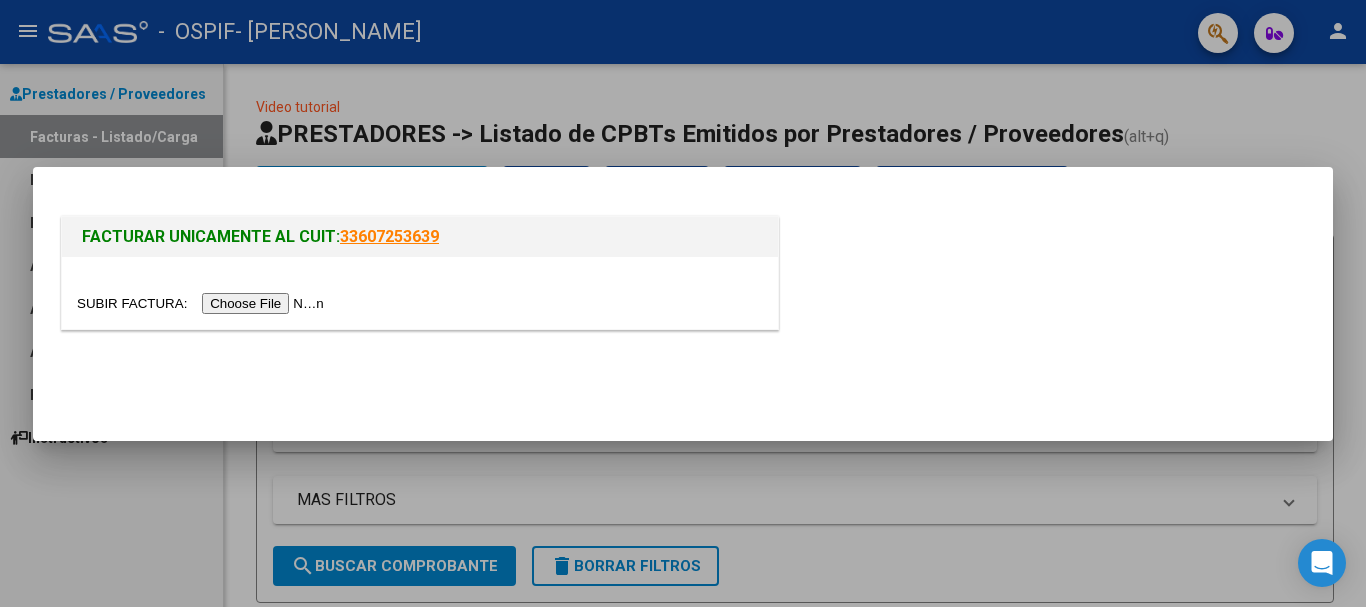 click at bounding box center [203, 303] 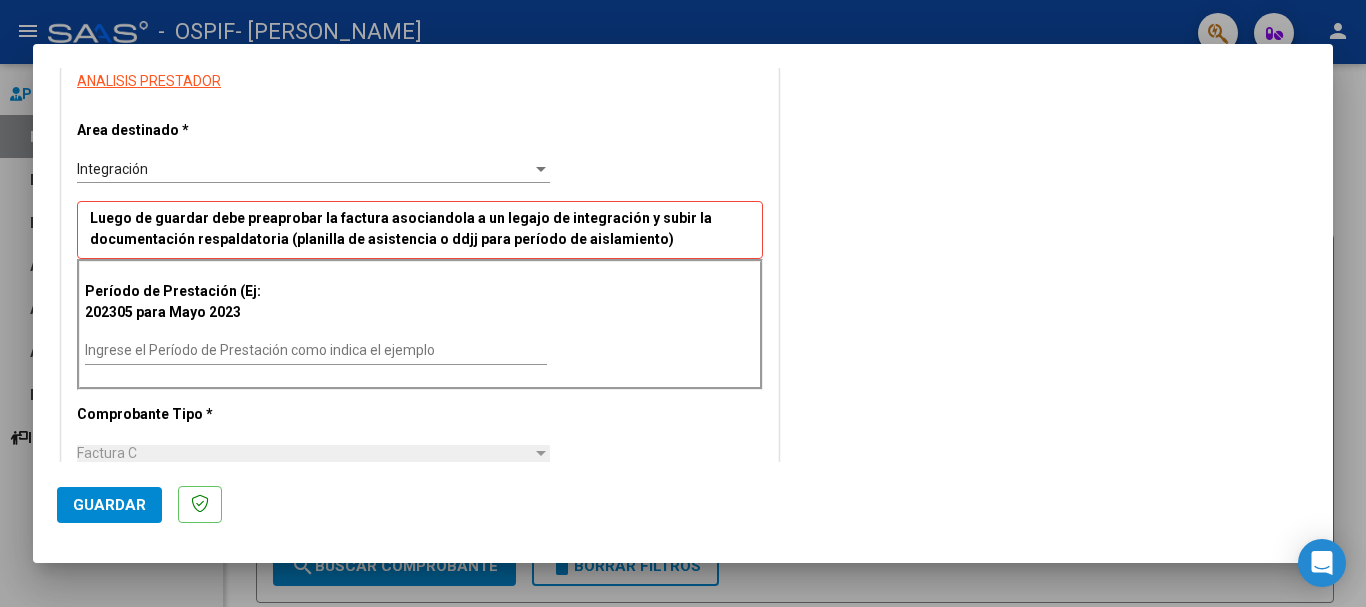 scroll, scrollTop: 408, scrollLeft: 0, axis: vertical 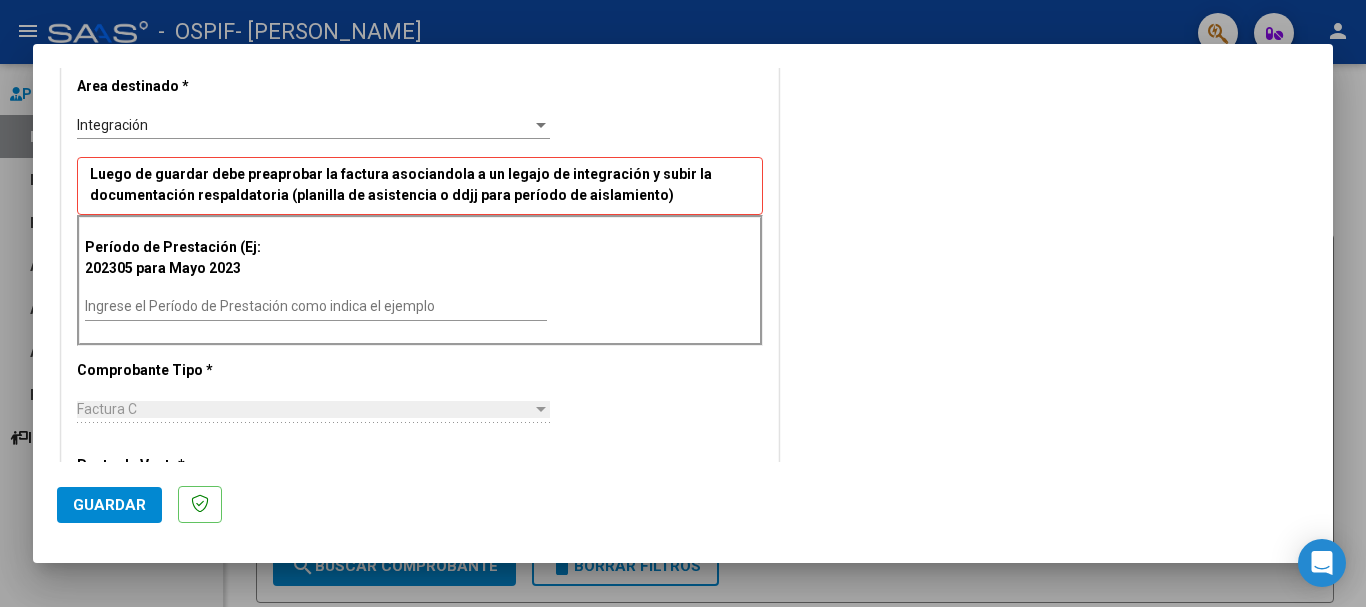 click on "Ingrese el Período de Prestación como indica el ejemplo" at bounding box center [316, 307] 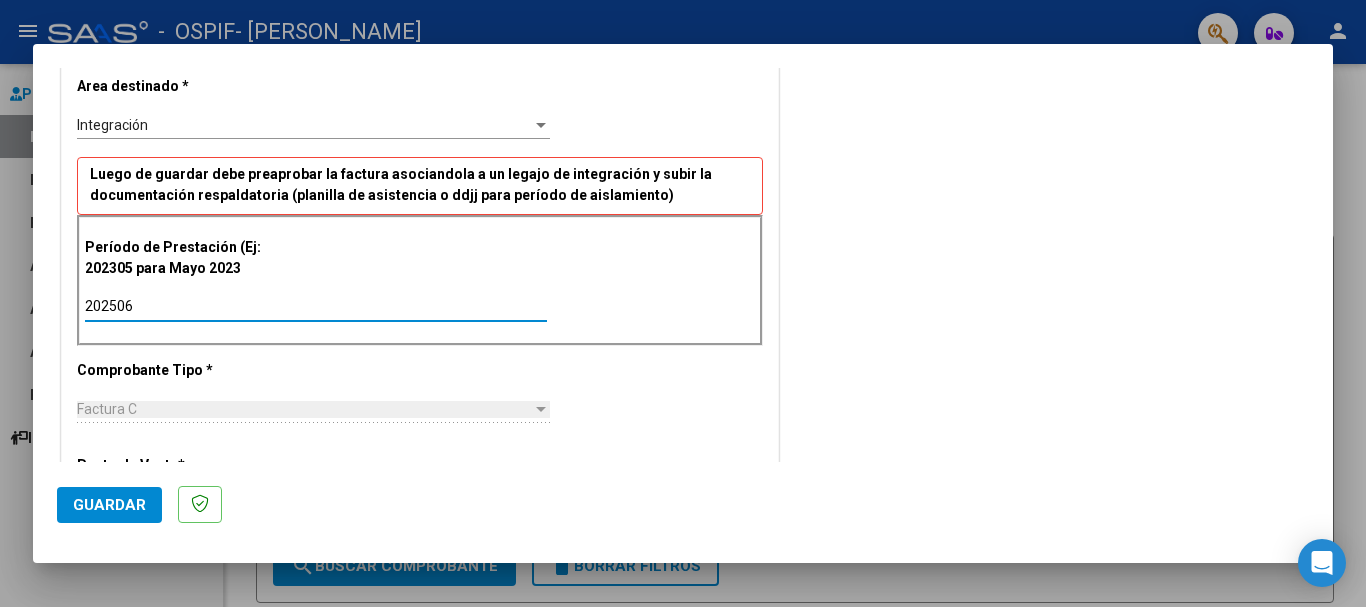 type on "202506" 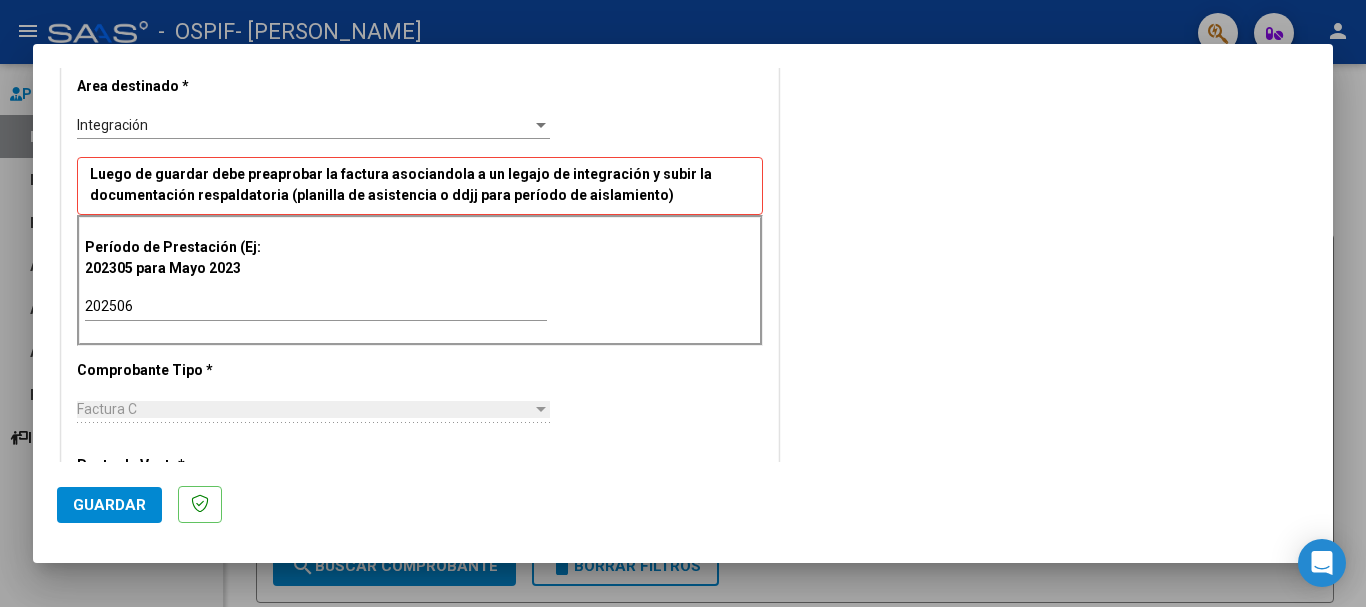 click on "CUIT  *   27-38696223-0 Ingresar CUIT  ANALISIS PRESTADOR  Area destinado * Integración Seleccionar Area Luego de guardar debe preaprobar la factura asociandola a un legajo de integración y subir la documentación respaldatoria (planilla de asistencia o ddjj para período de aislamiento)  Período de Prestación (Ej: 202305 para [DATE]    202506 Ingrese el Período de Prestación como indica el ejemplo   Comprobante Tipo * Factura C Seleccionar Tipo Punto de Venta  *   1 Ingresar el Nro.  Número  *   262 Ingresar el Nro.  Monto  *   $ 197.929,76 Ingresar el monto  [GEOGRAPHIC_DATA].  *   [DATE] Ingresar la fecha  CAE / CAEA (no ingrese CAI)    75270685759196 Ingresar el CAE o CAEA (no ingrese CAI)  Fecha de Vencimiento    Ingresar la fecha  Ref. Externa    Ingresar la ref.  N° Liquidación    Ingresar el N° Liquidación" at bounding box center (420, 590) 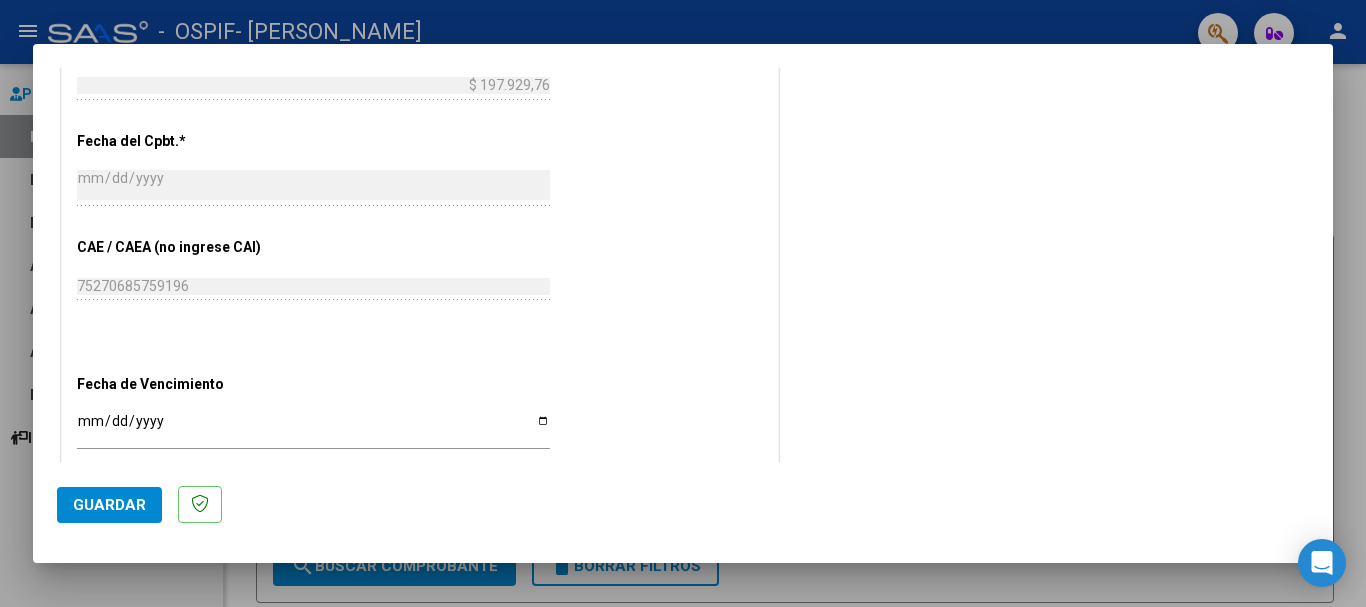 scroll, scrollTop: 1020, scrollLeft: 0, axis: vertical 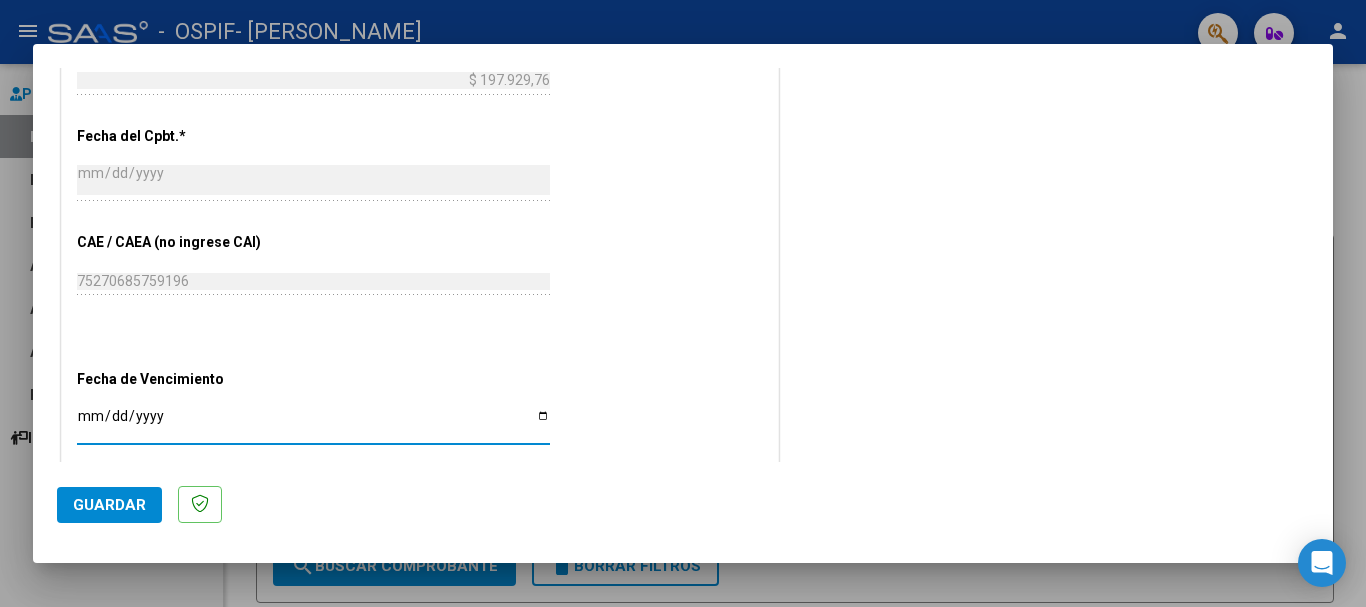 click on "Ingresar la fecha" at bounding box center [313, 423] 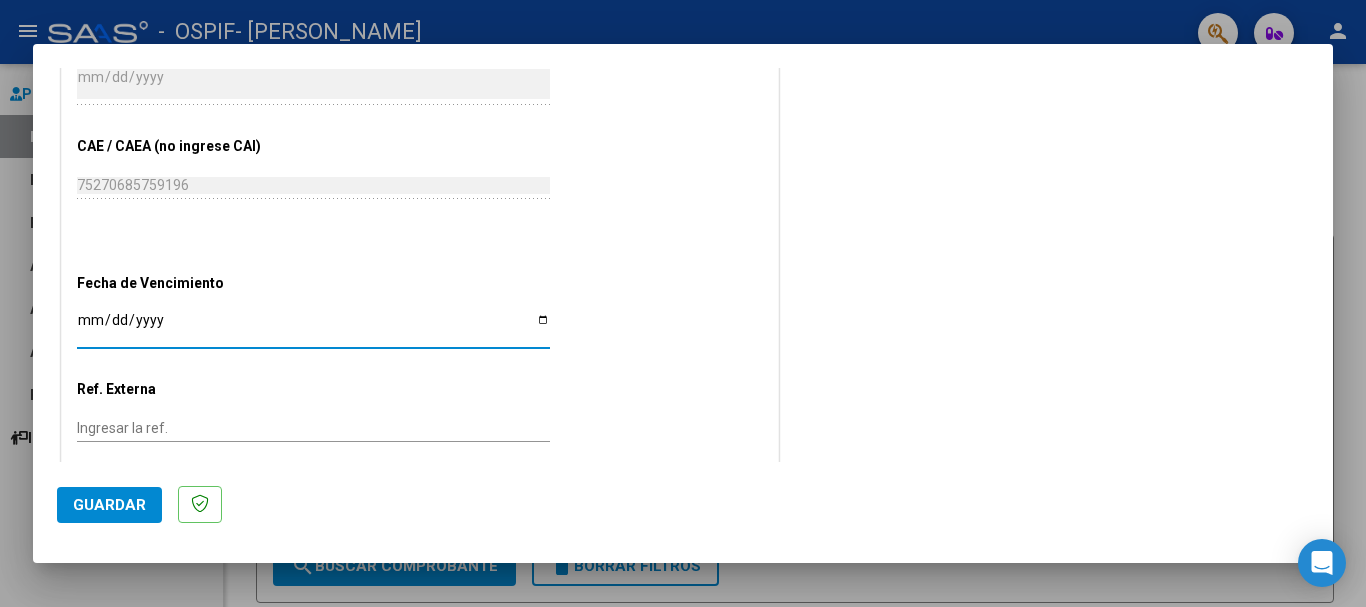 scroll, scrollTop: 1205, scrollLeft: 0, axis: vertical 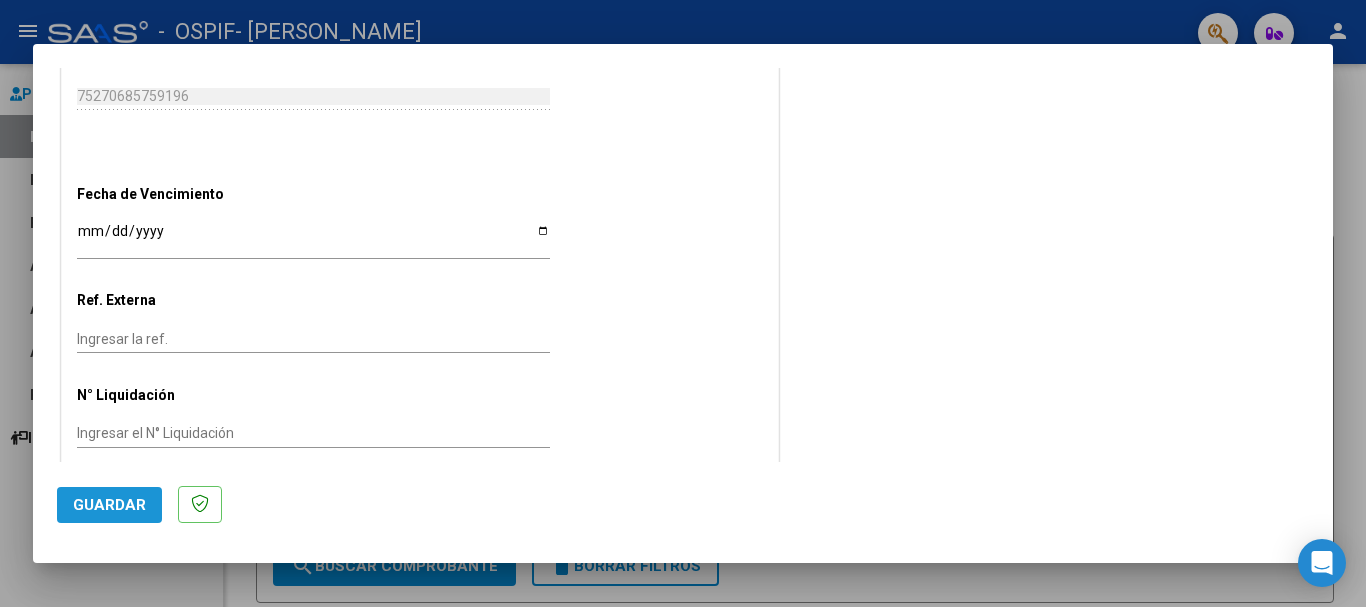 click on "Guardar" 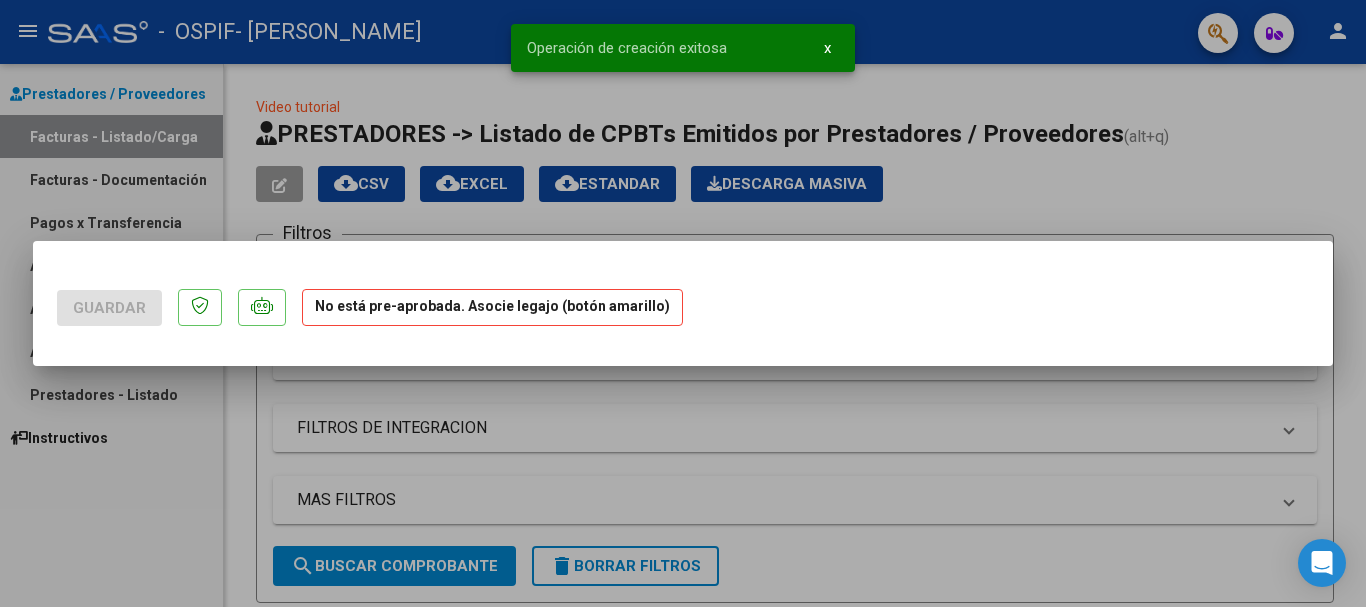 scroll, scrollTop: 0, scrollLeft: 0, axis: both 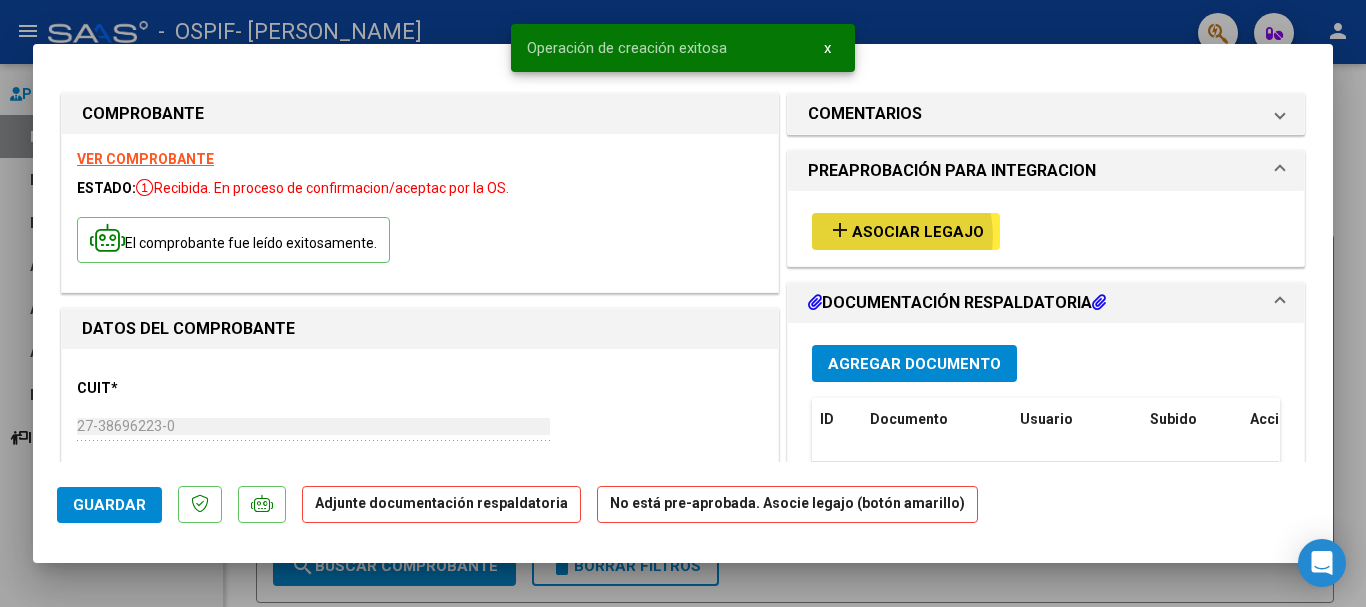 click on "Asociar Legajo" at bounding box center [918, 232] 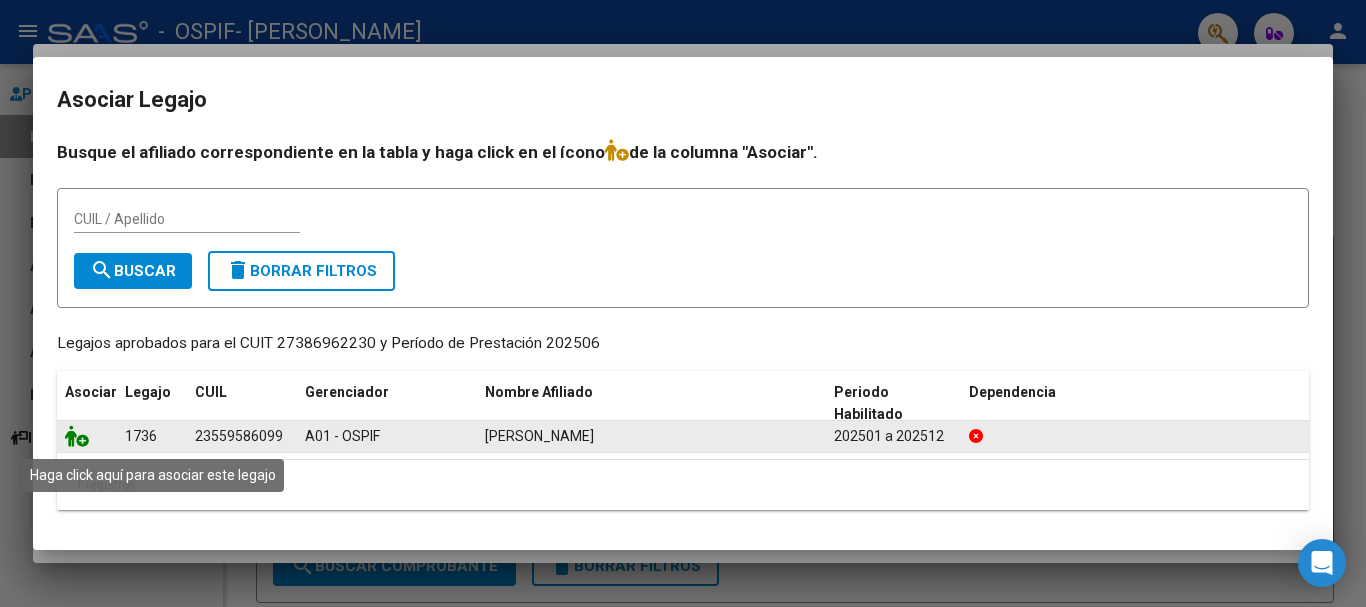 click 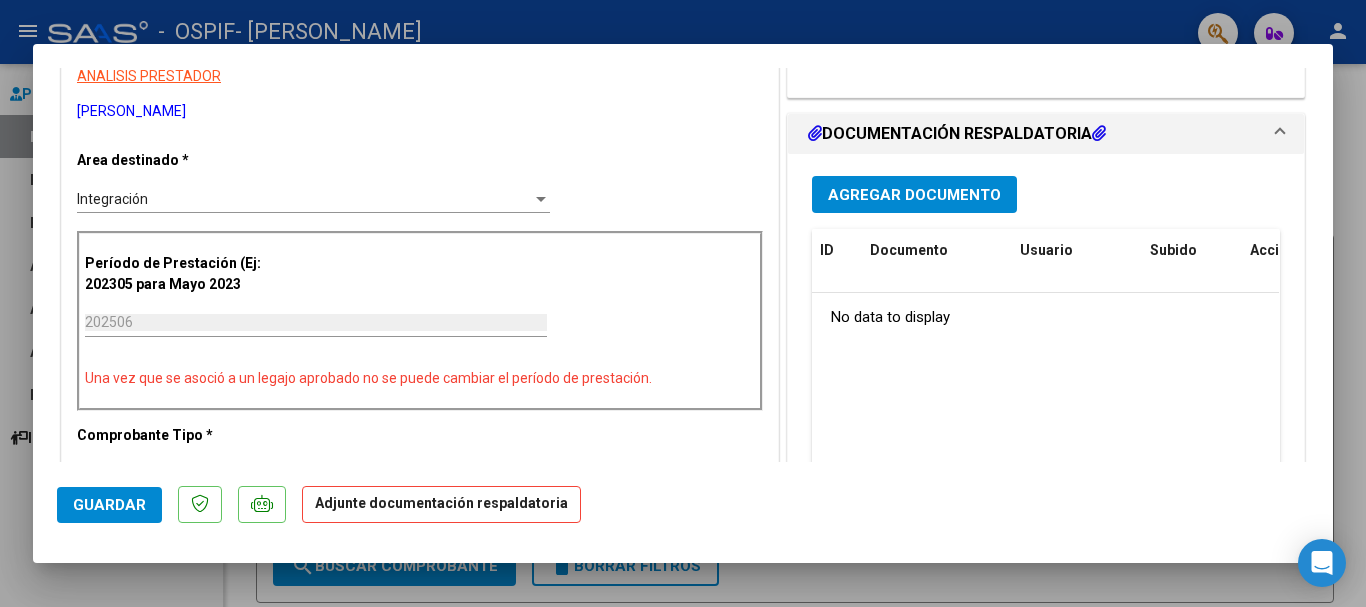 scroll, scrollTop: 408, scrollLeft: 0, axis: vertical 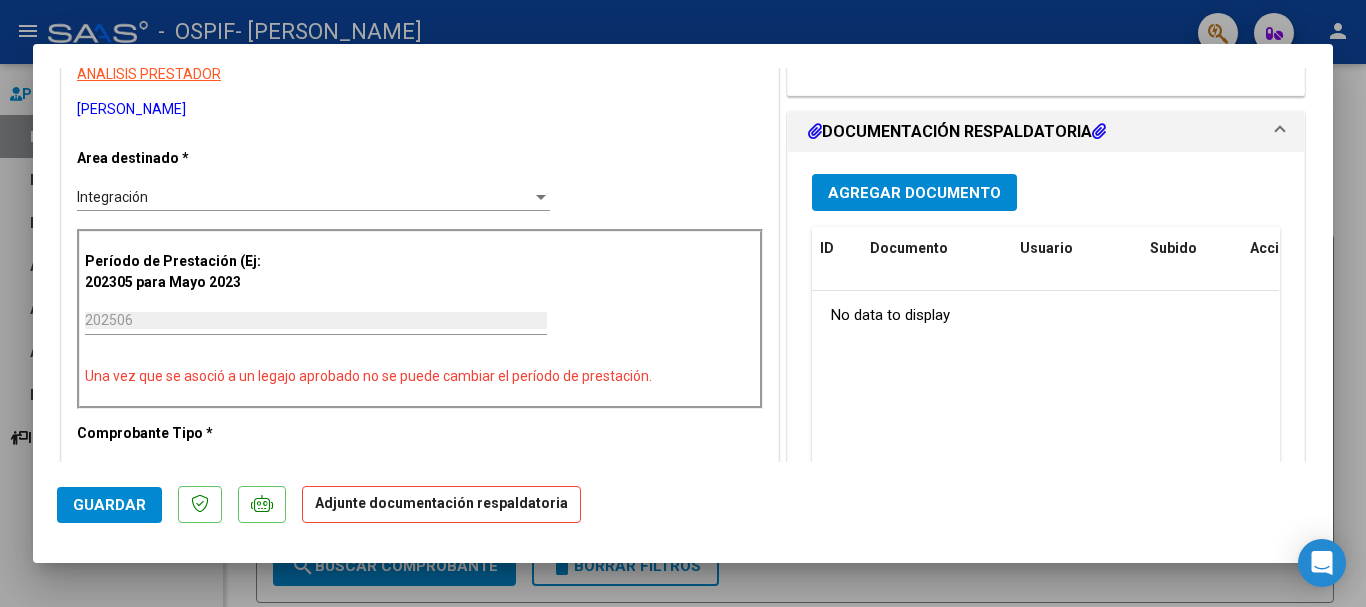 click on "Agregar Documento" at bounding box center [914, 192] 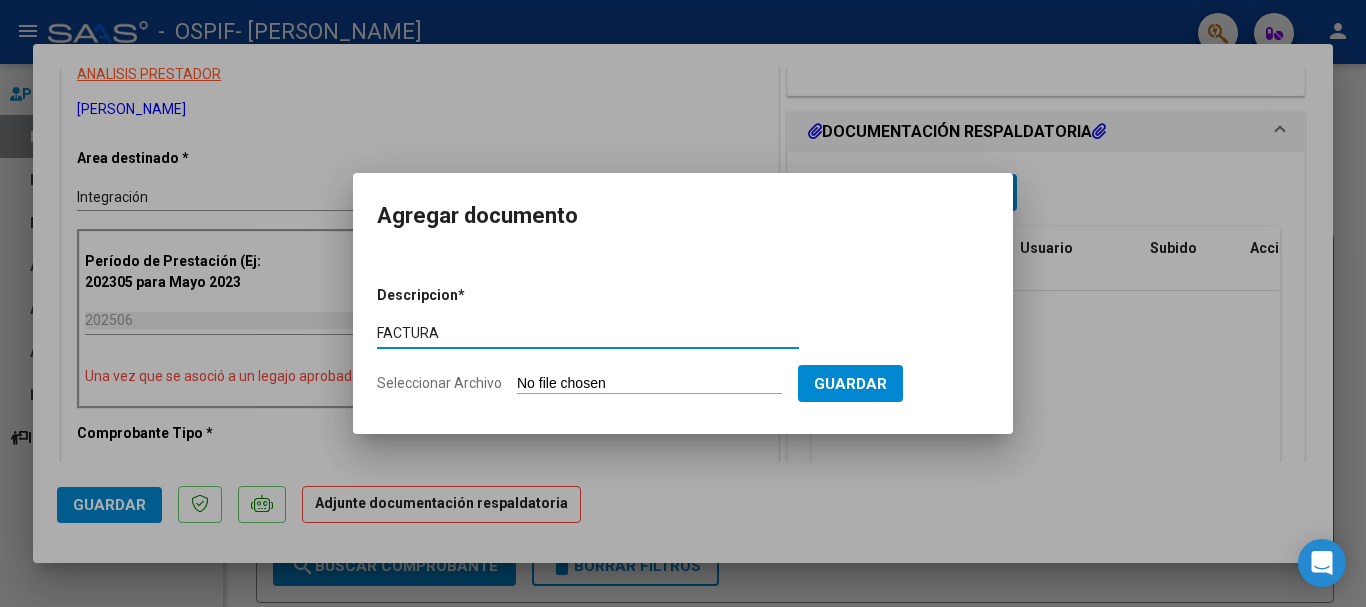 type on "FACTURA" 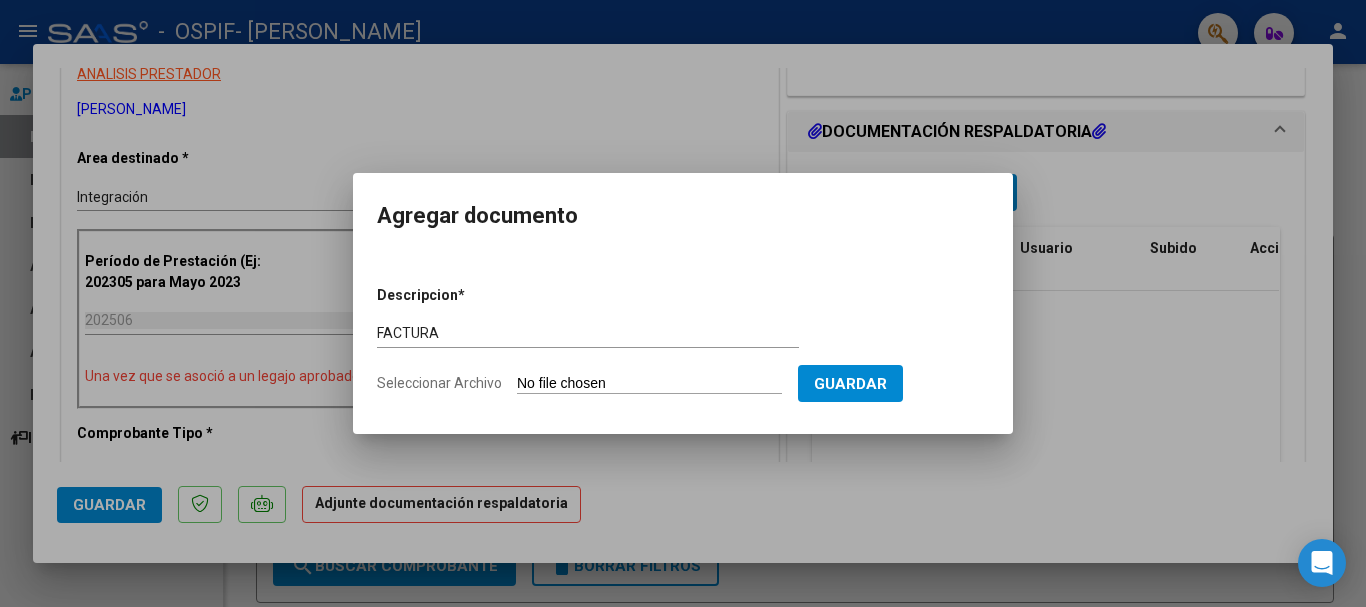 type on "C:\fakepath\FACT PC JUNIO.pdf" 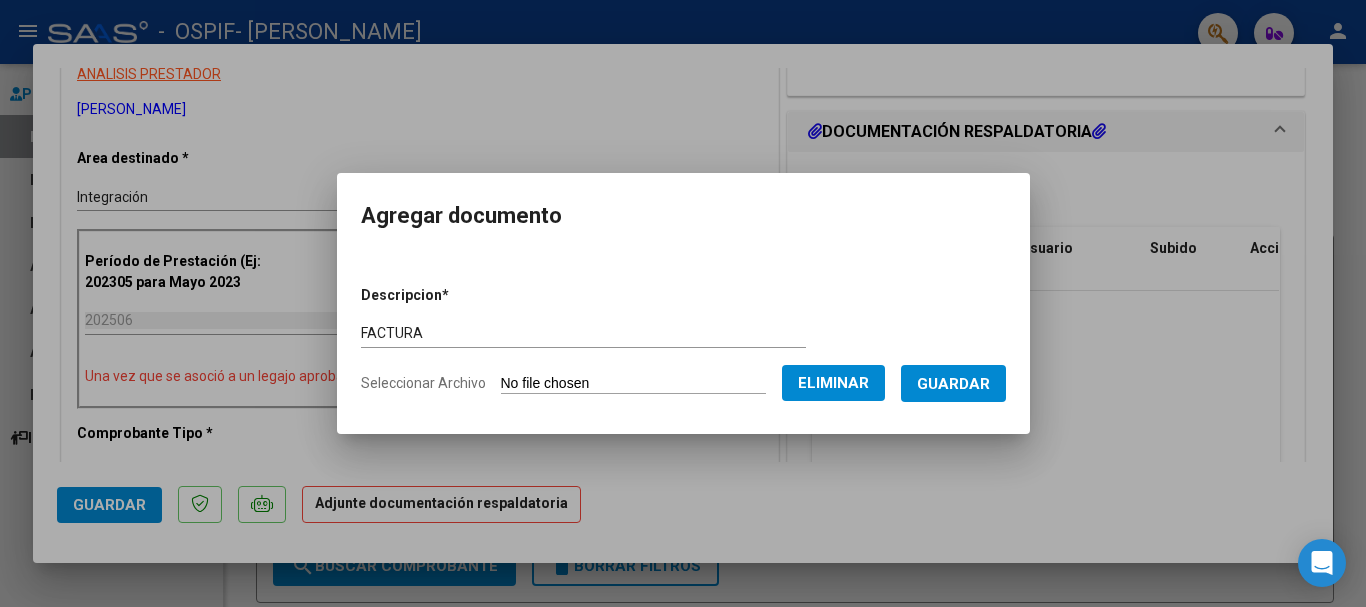 click on "Guardar" at bounding box center [953, 384] 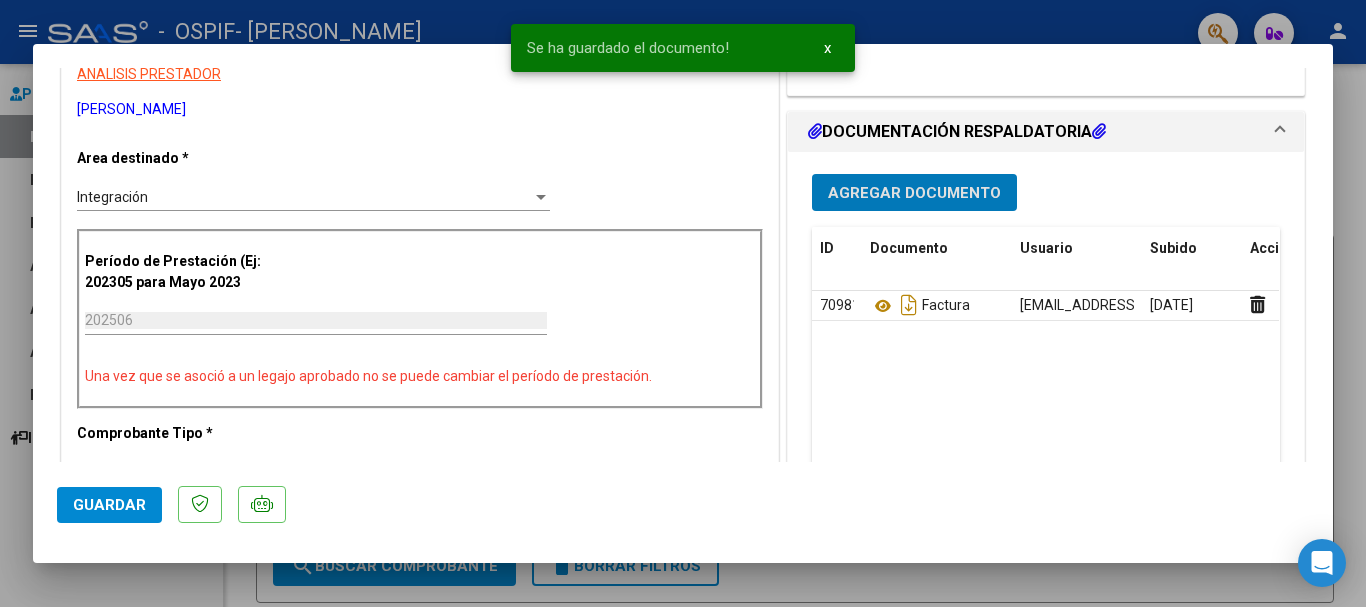 click on "Agregar Documento" at bounding box center (914, 192) 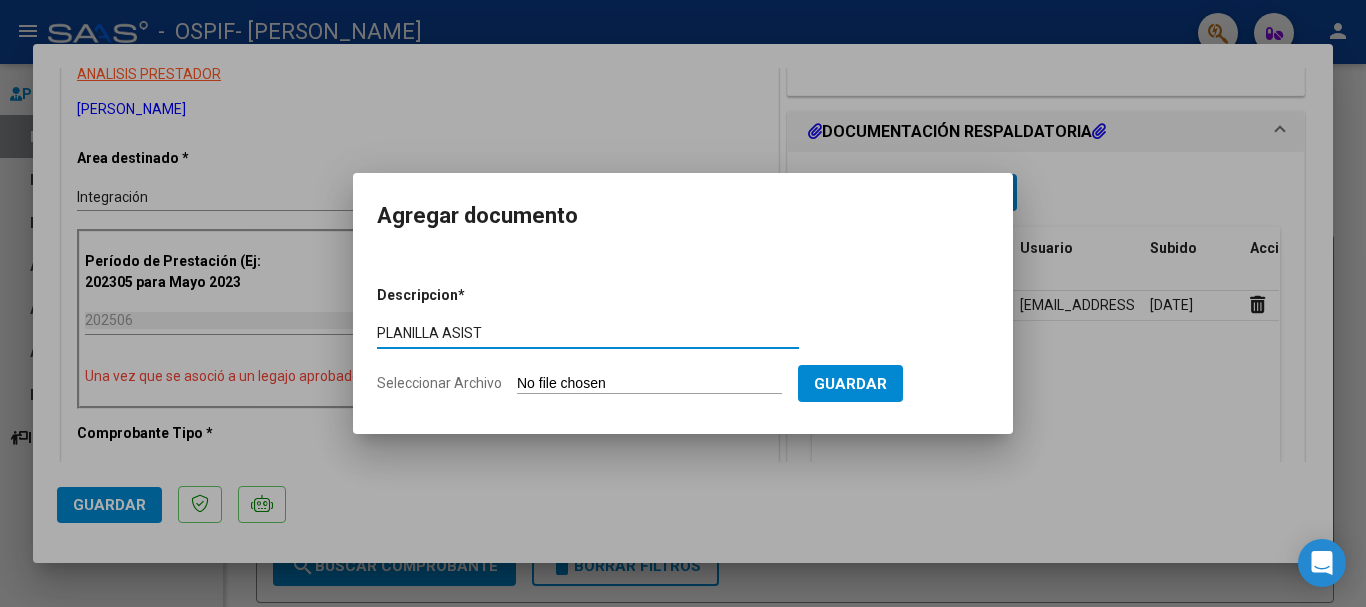 type on "PLANILLA ASIST" 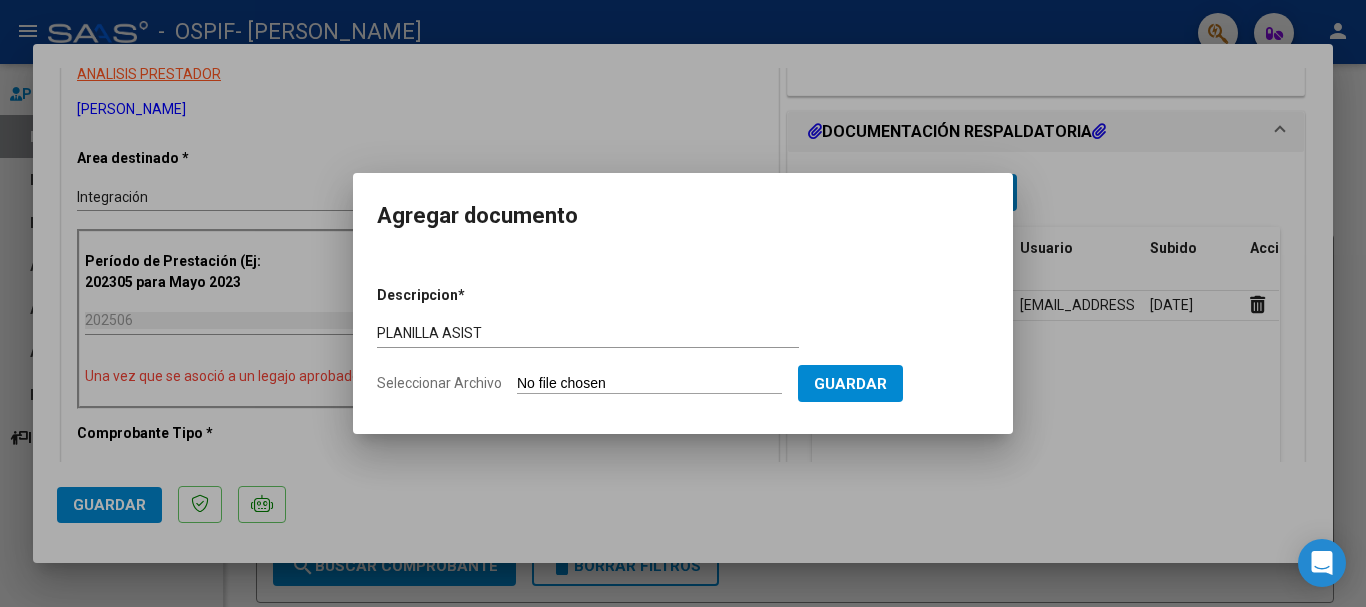 click on "Seleccionar Archivo" at bounding box center [649, 384] 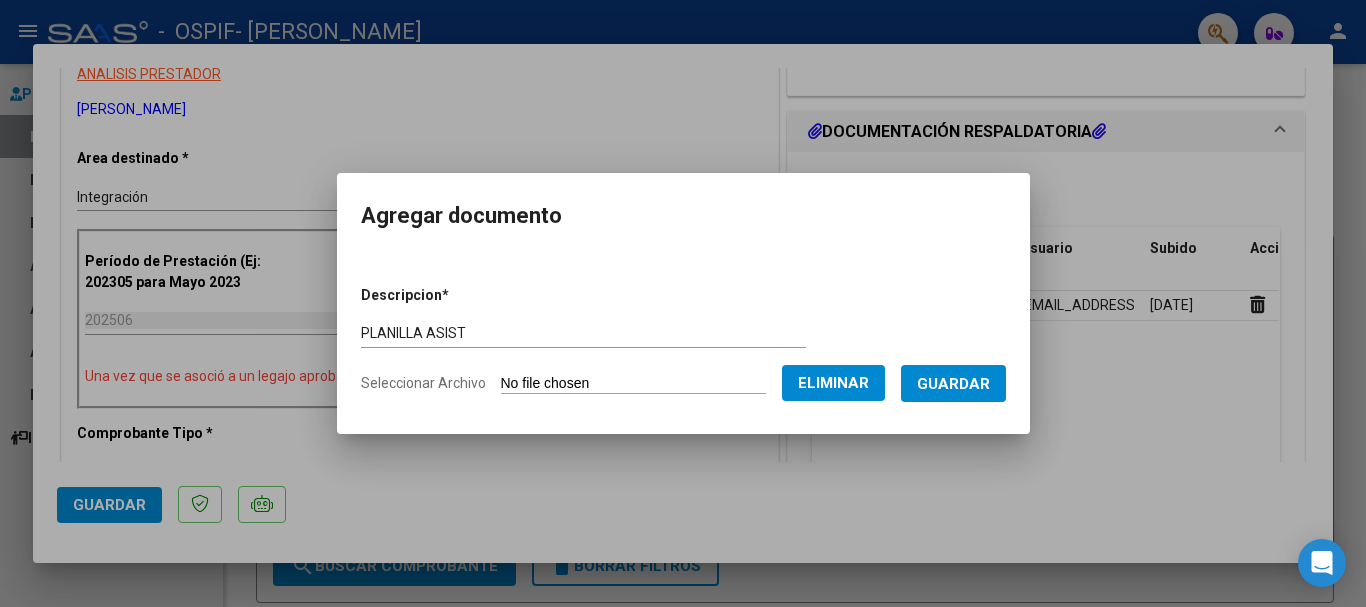click on "Guardar" at bounding box center [953, 384] 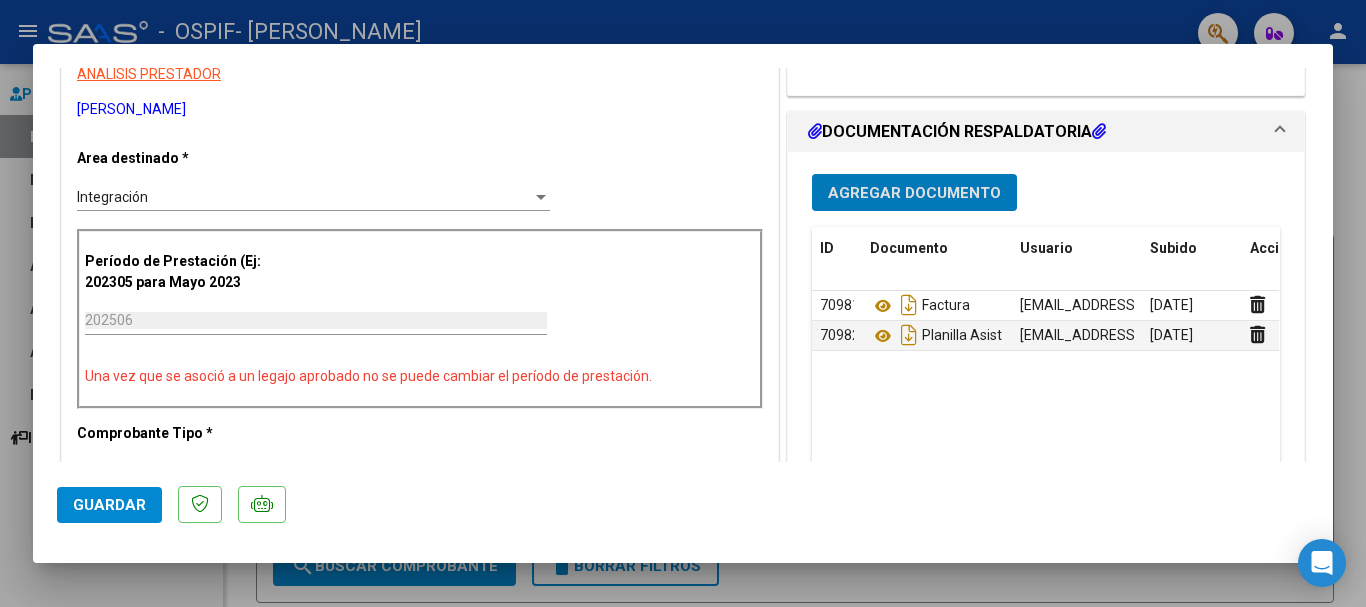 click on "Agregar Documento" at bounding box center (914, 193) 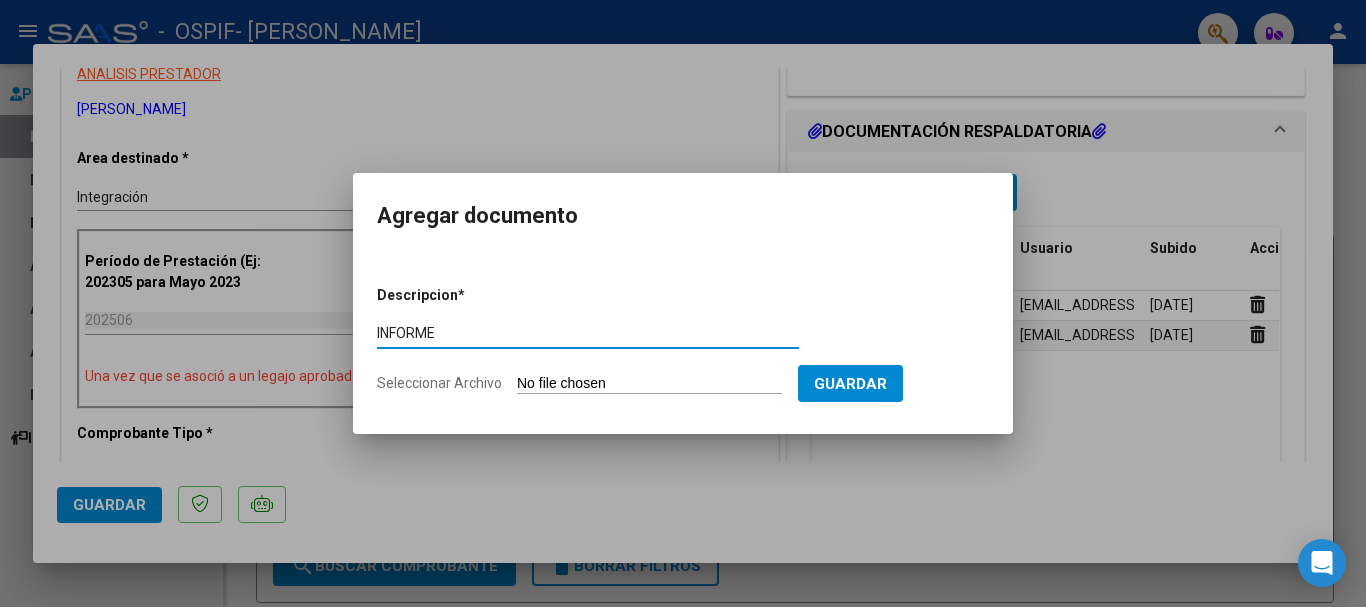 type on "INFORME" 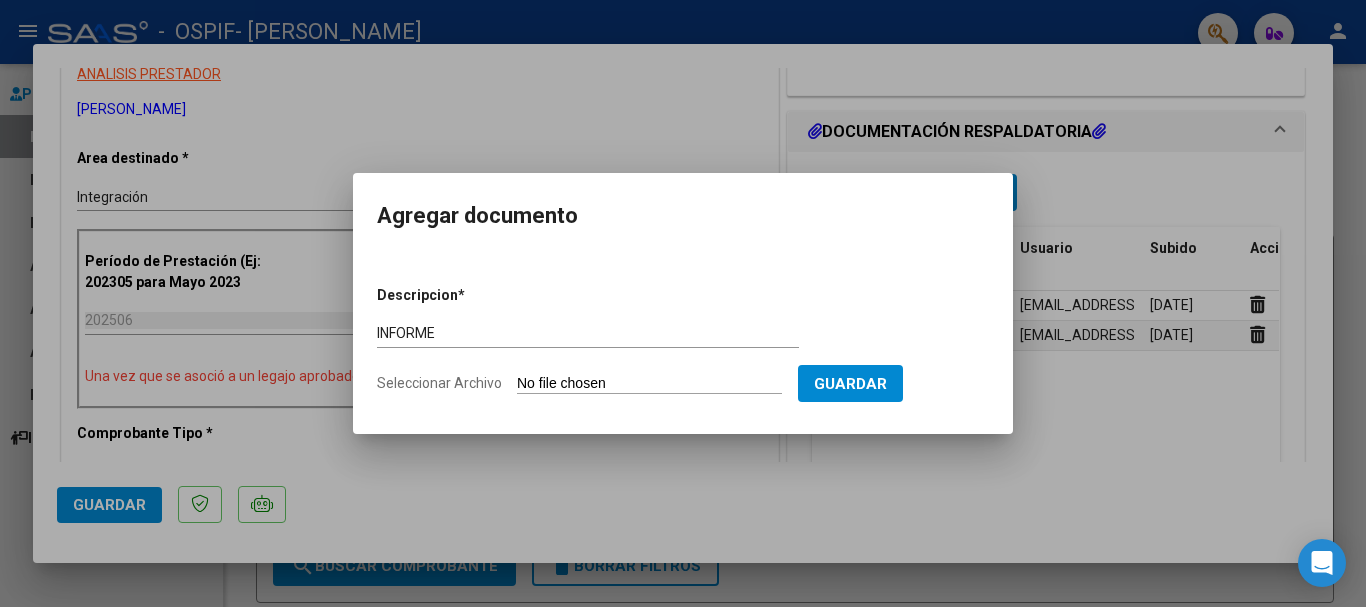 click on "Seleccionar Archivo" at bounding box center [649, 384] 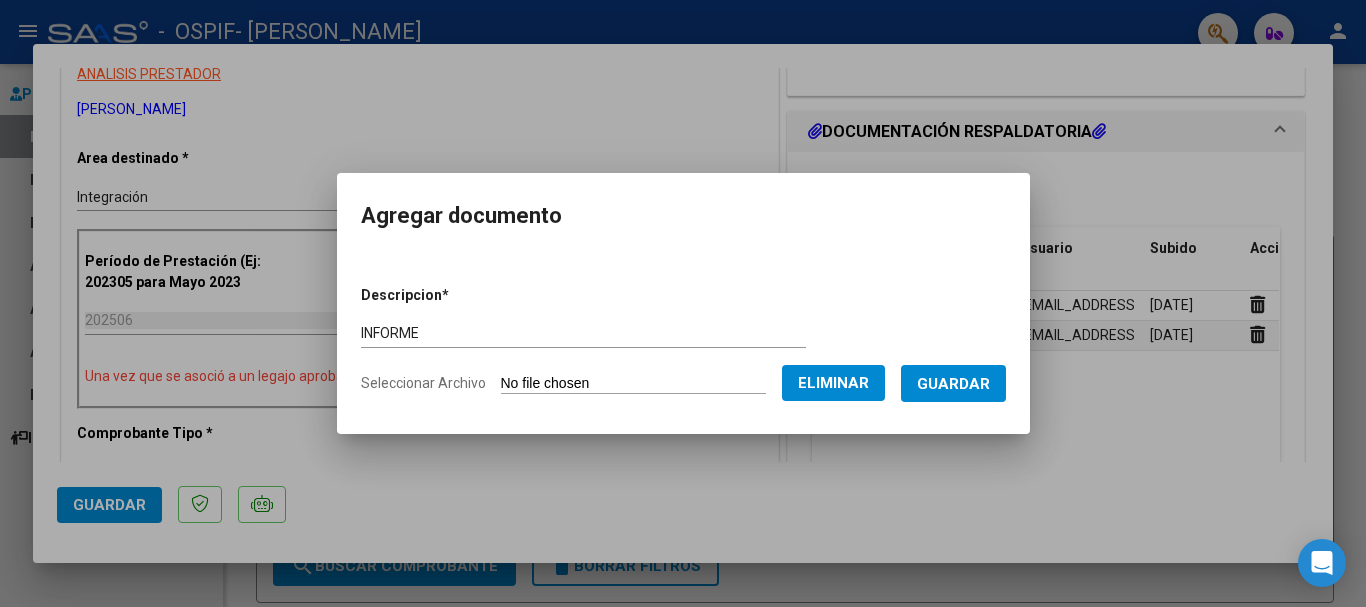 click on "Guardar" at bounding box center (953, 384) 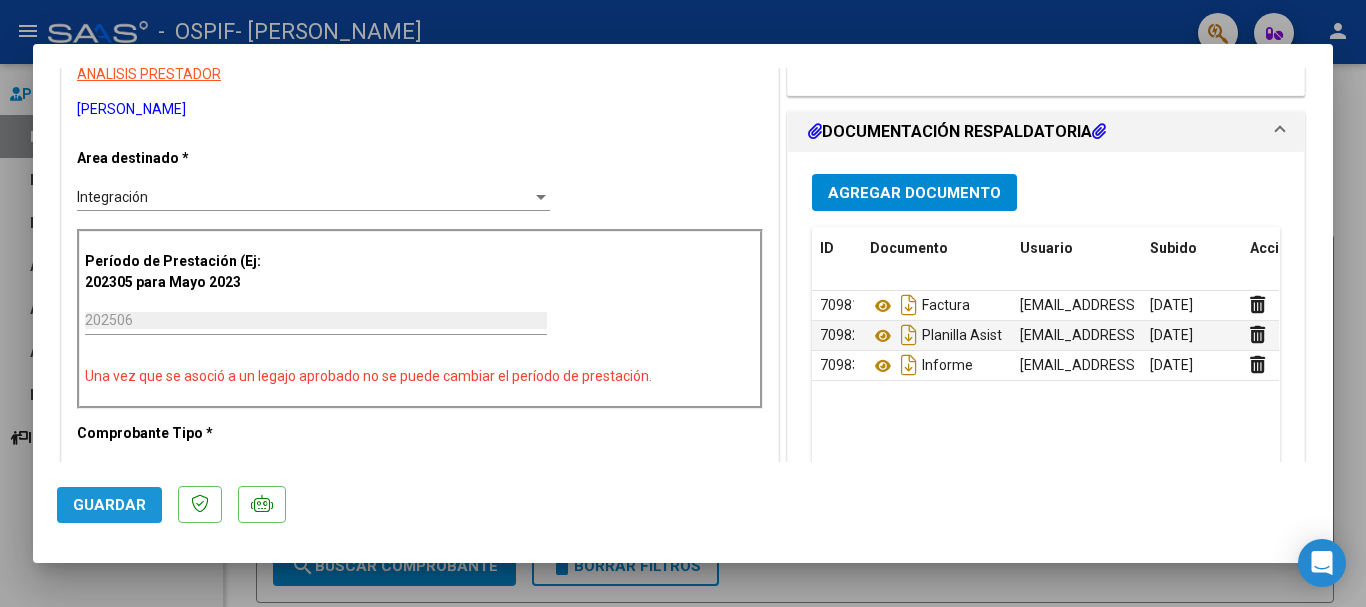 click on "Guardar" 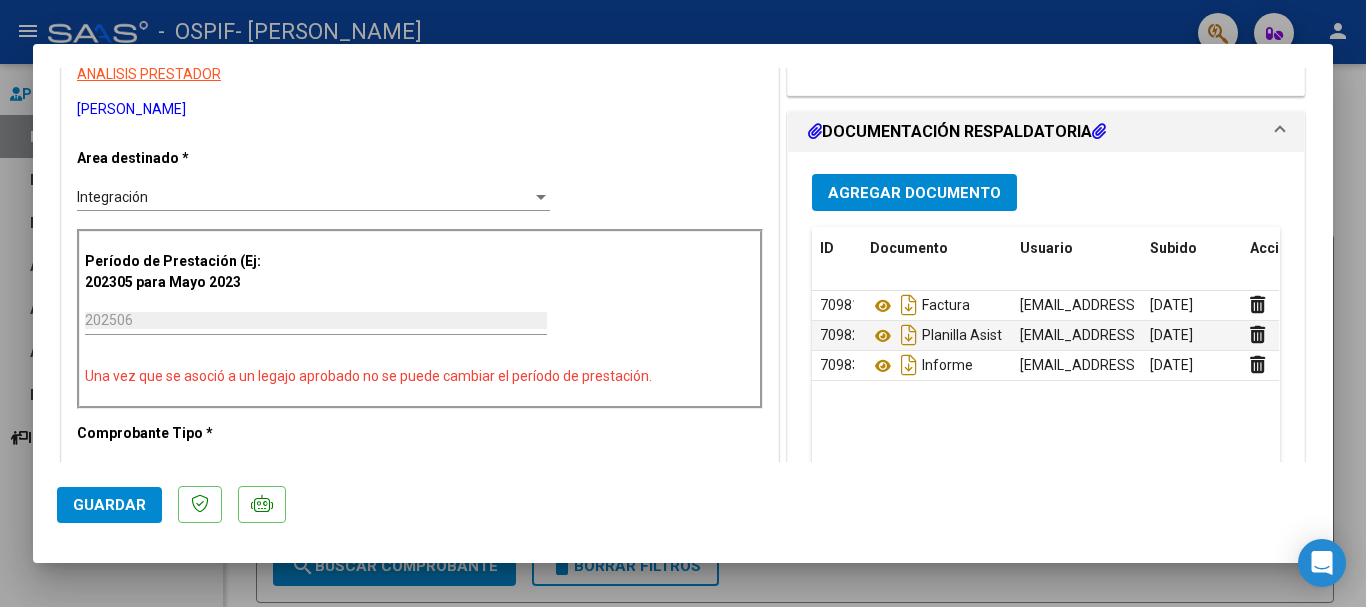 click at bounding box center [683, 303] 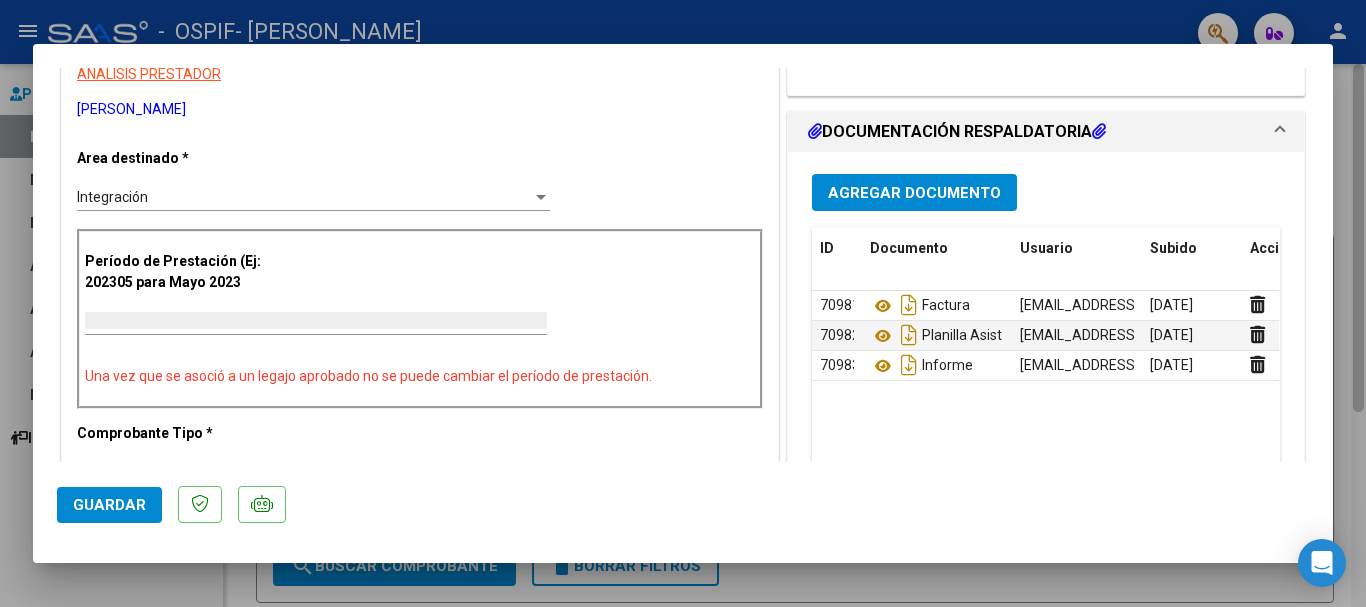 scroll, scrollTop: 0, scrollLeft: 0, axis: both 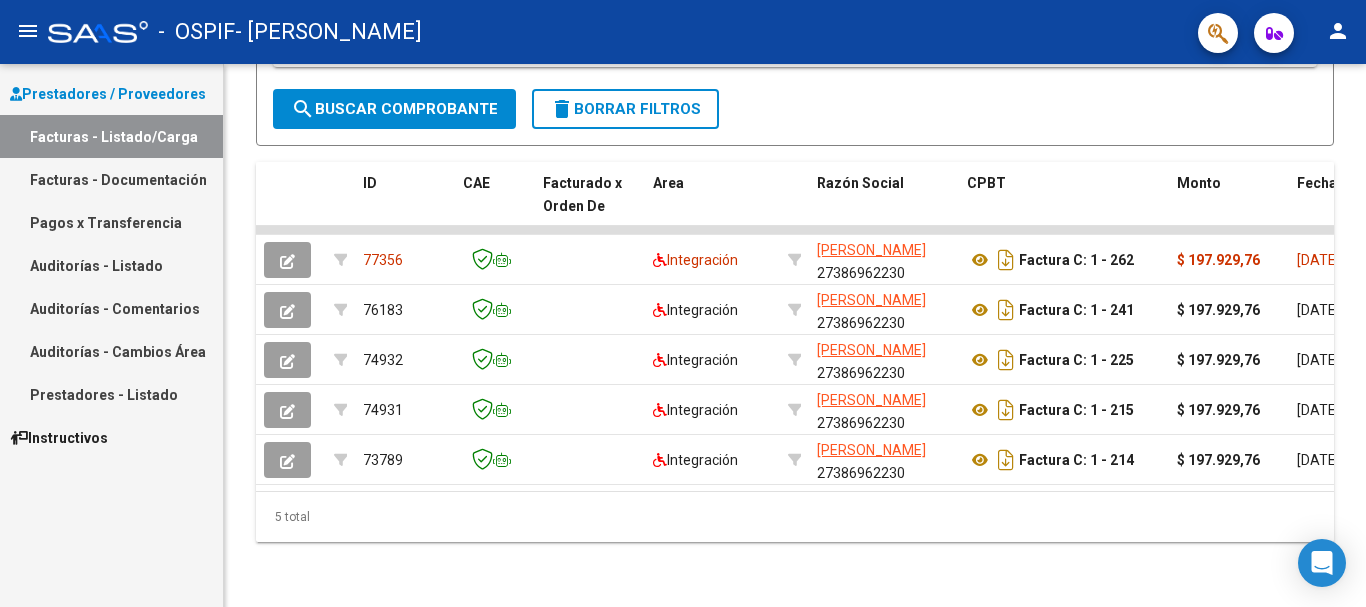 click on "person" 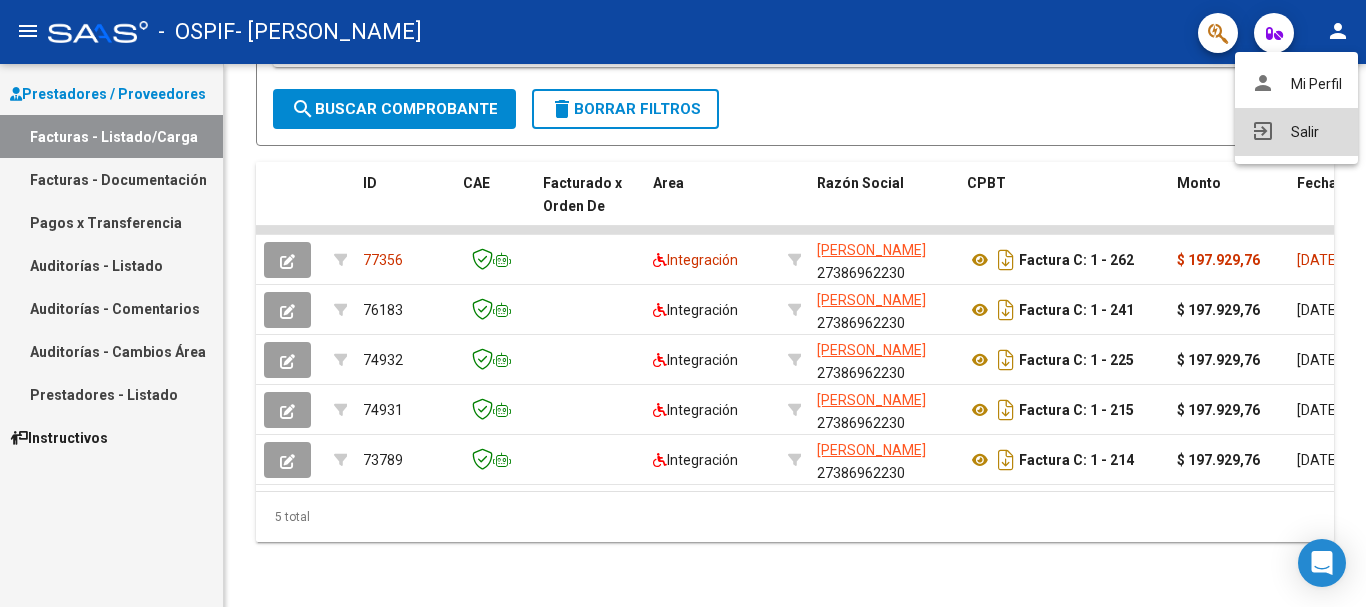 click on "exit_to_app  Salir" at bounding box center [1296, 132] 